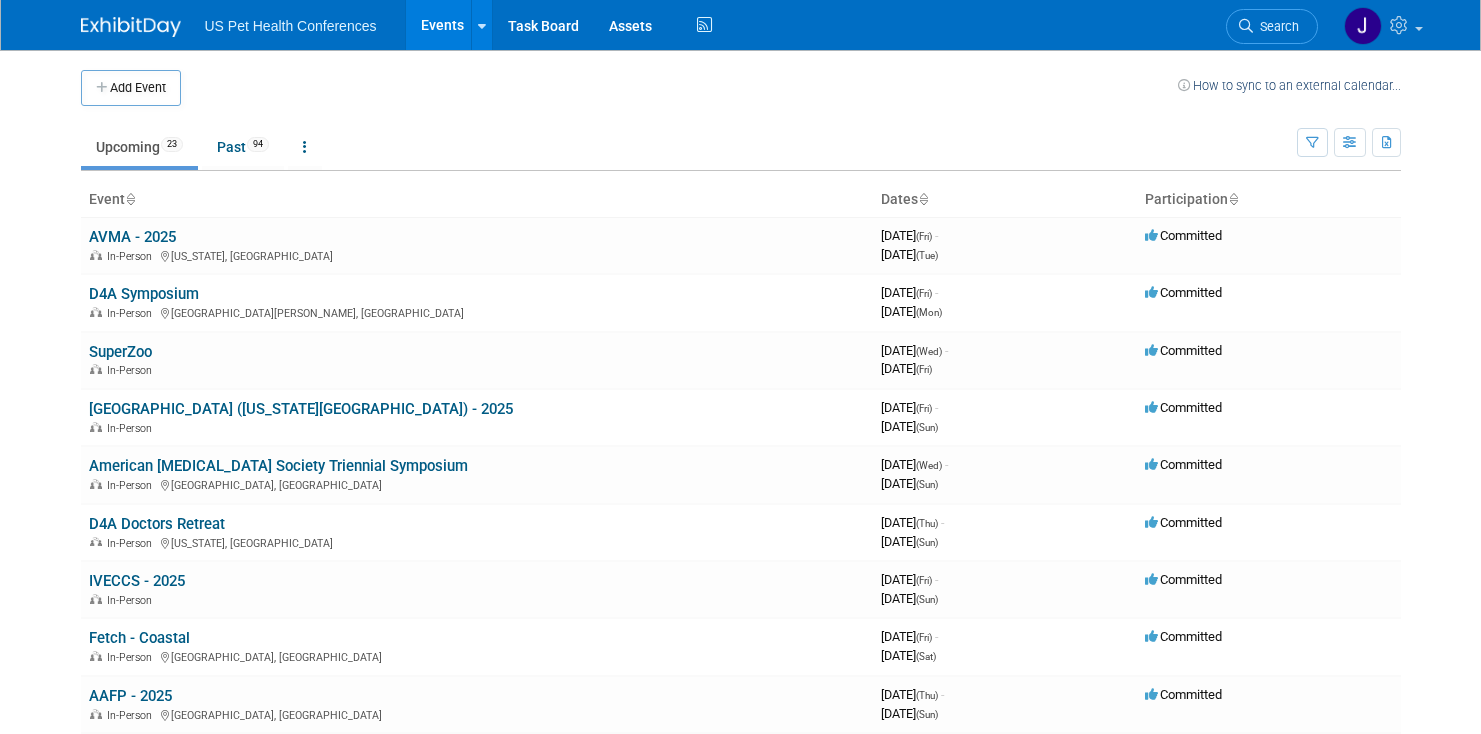 scroll, scrollTop: 0, scrollLeft: 0, axis: both 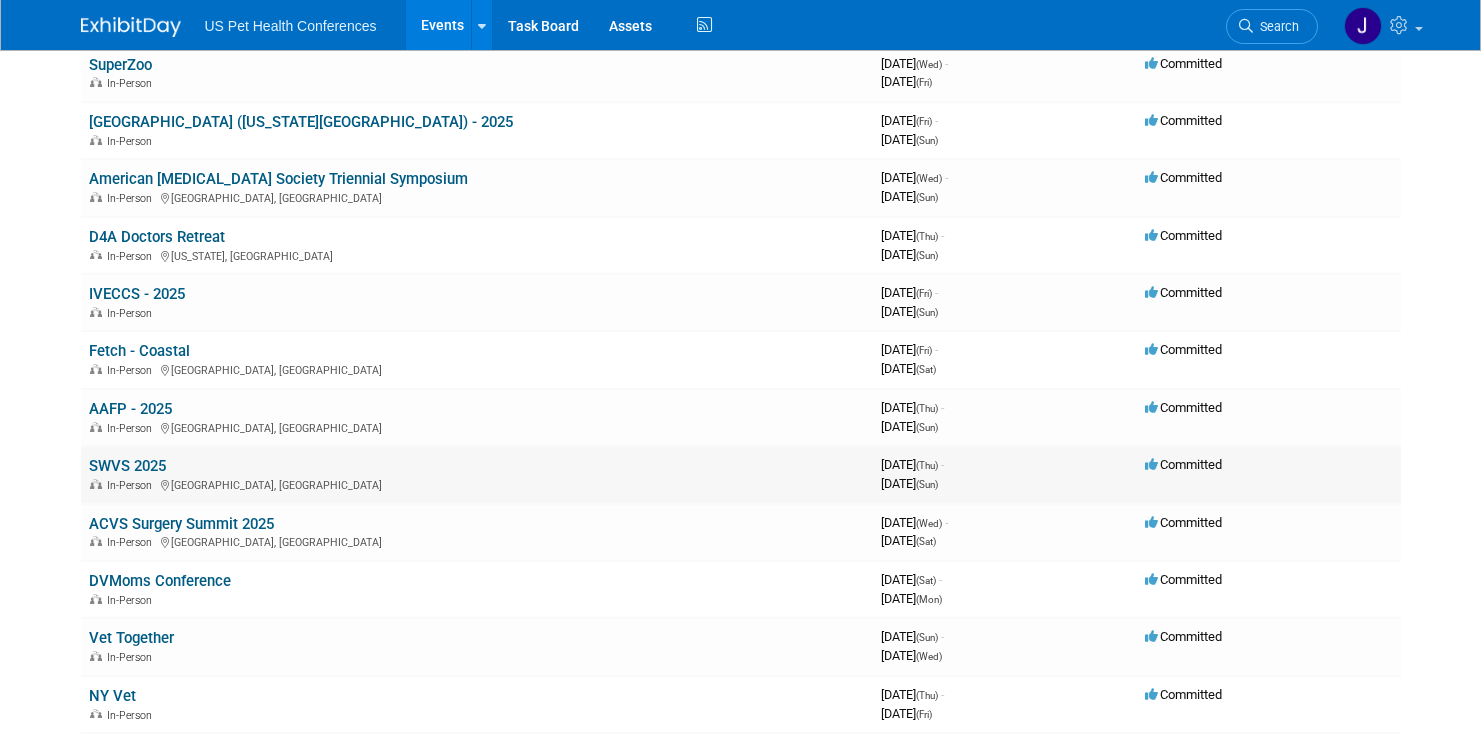 click on "SWVS 2025" at bounding box center [127, 466] 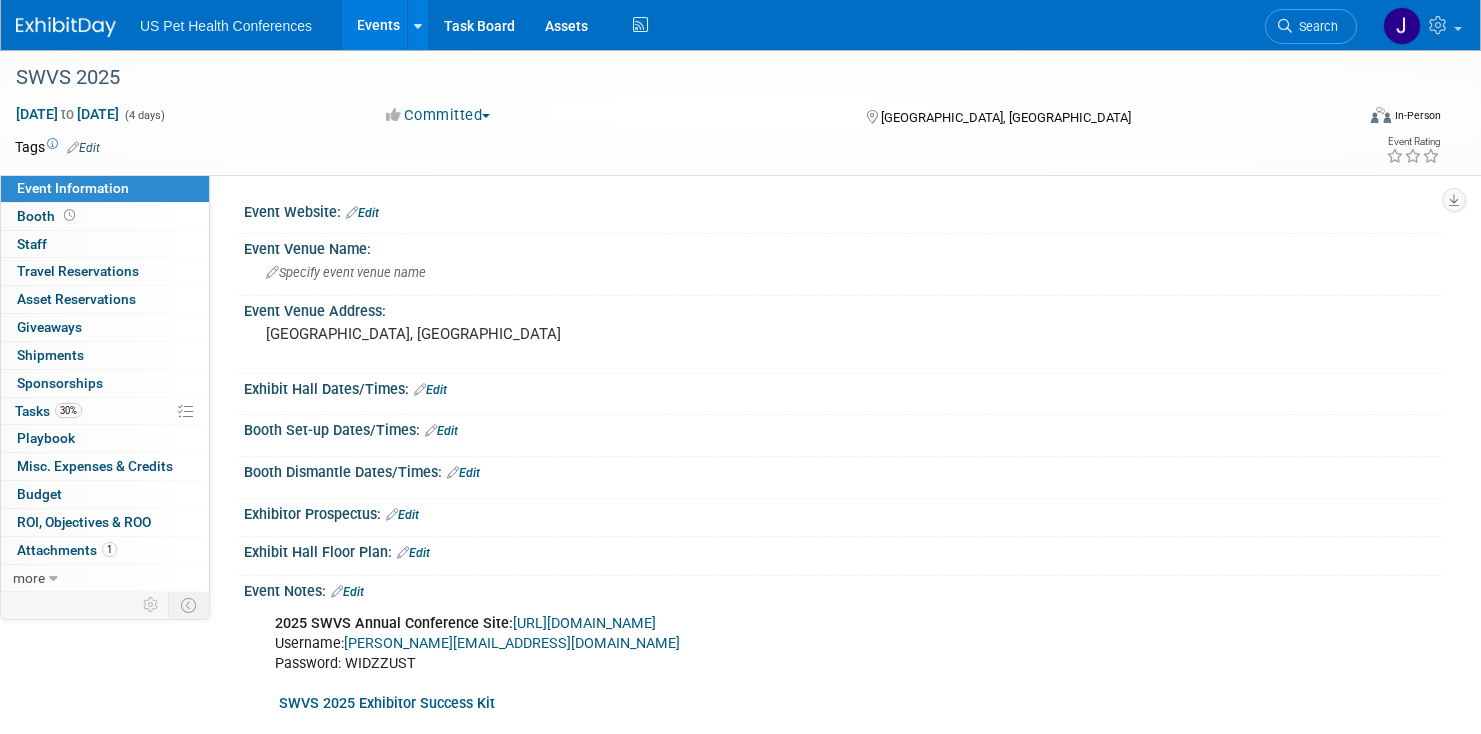 scroll, scrollTop: 0, scrollLeft: 0, axis: both 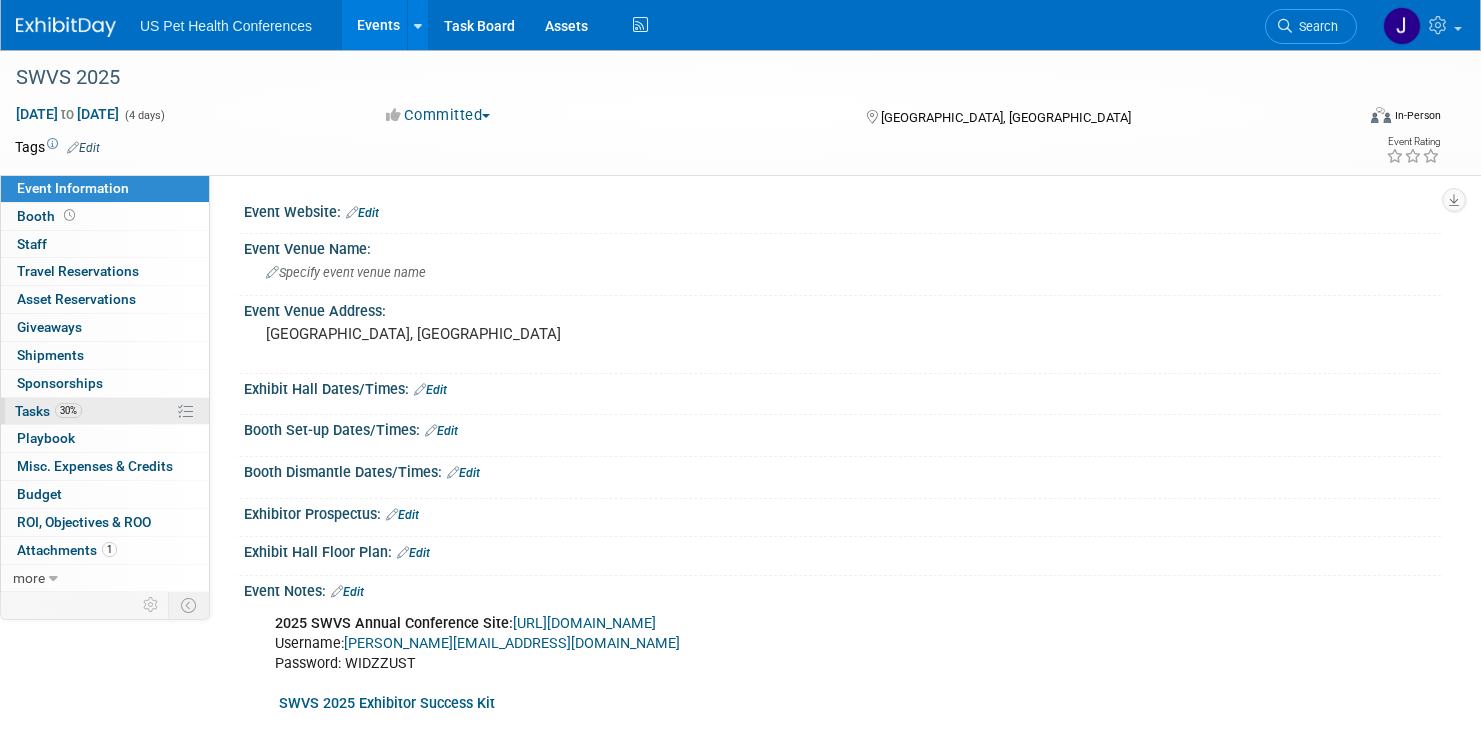 click on "30%
Tasks 30%" at bounding box center [105, 411] 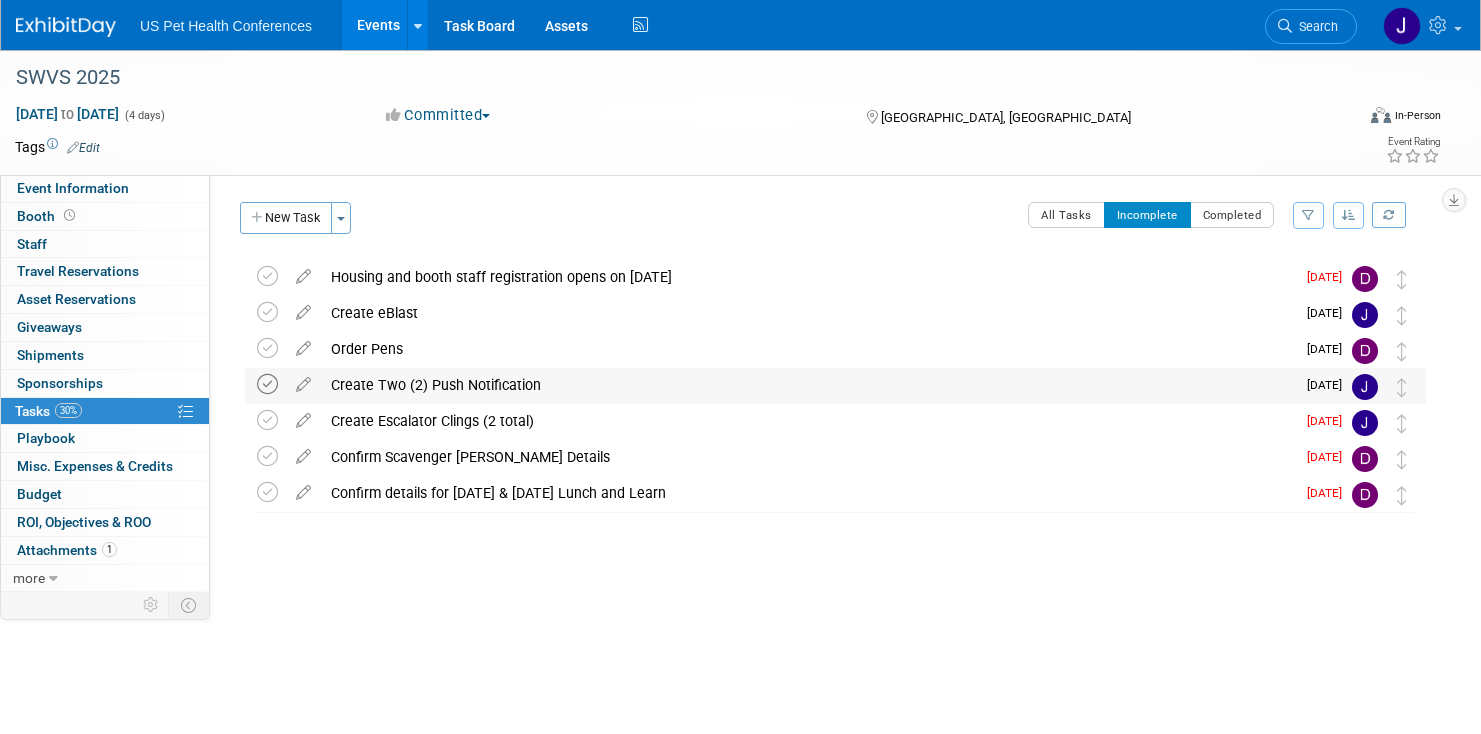 click at bounding box center (267, 384) 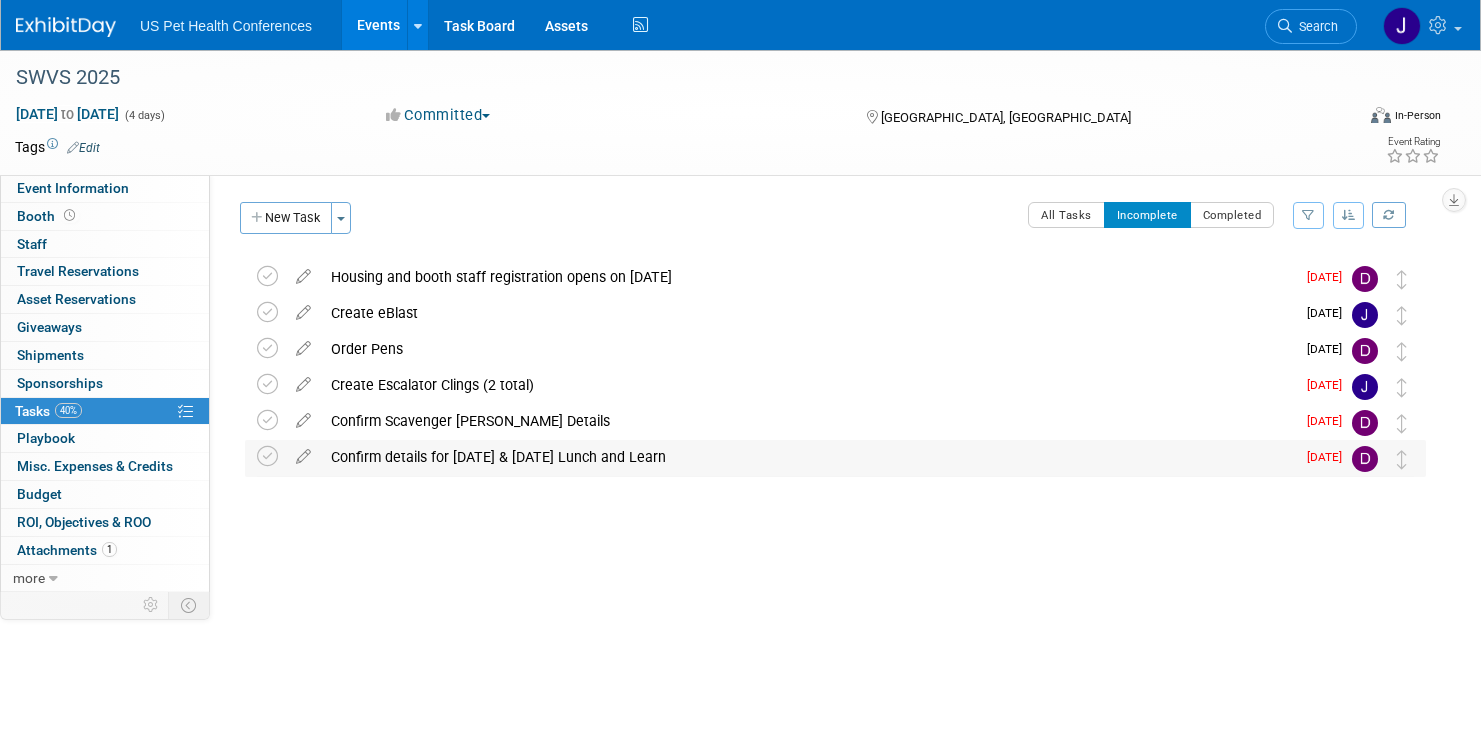click on "Confirm details for Friday & Saturday Lunch and Learn" at bounding box center [808, 457] 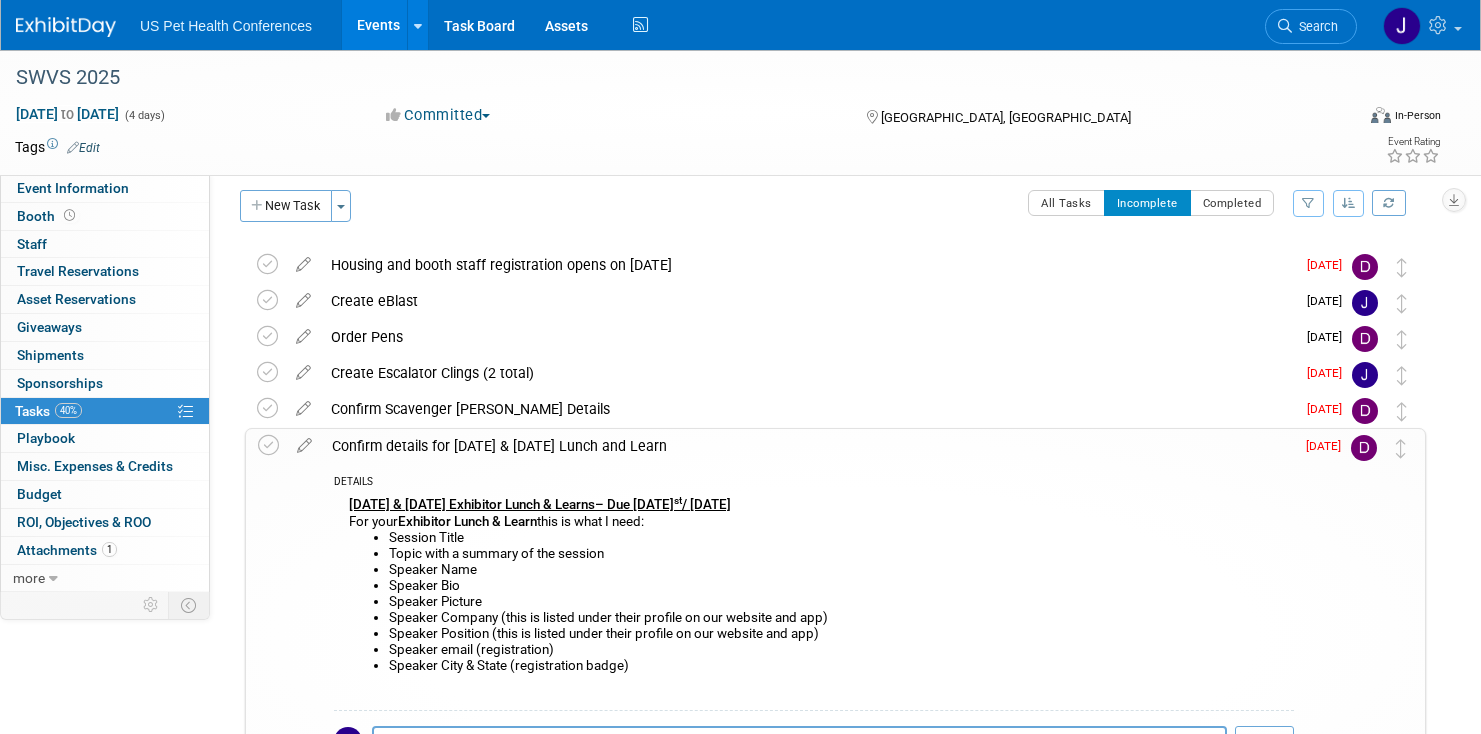 scroll, scrollTop: 0, scrollLeft: 0, axis: both 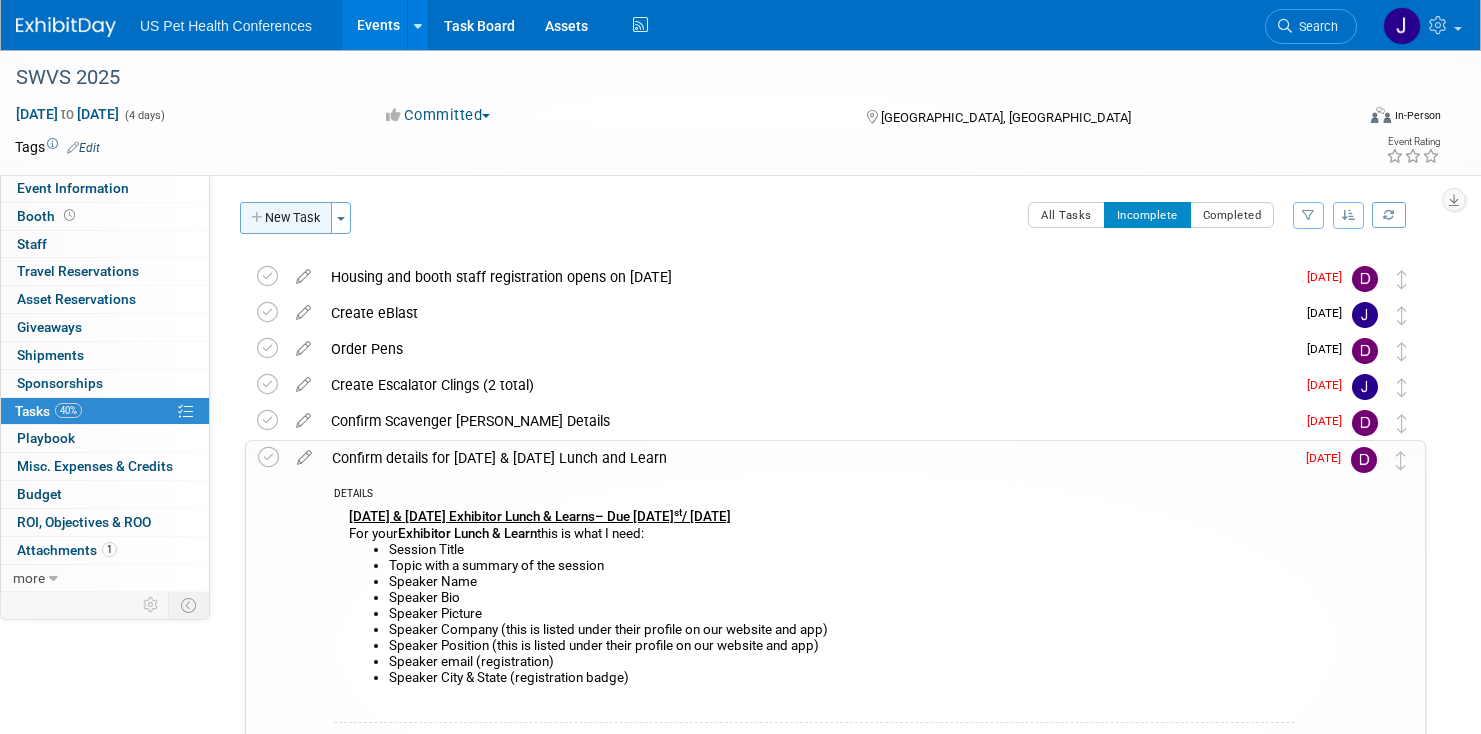 click on "New Task" at bounding box center [286, 218] 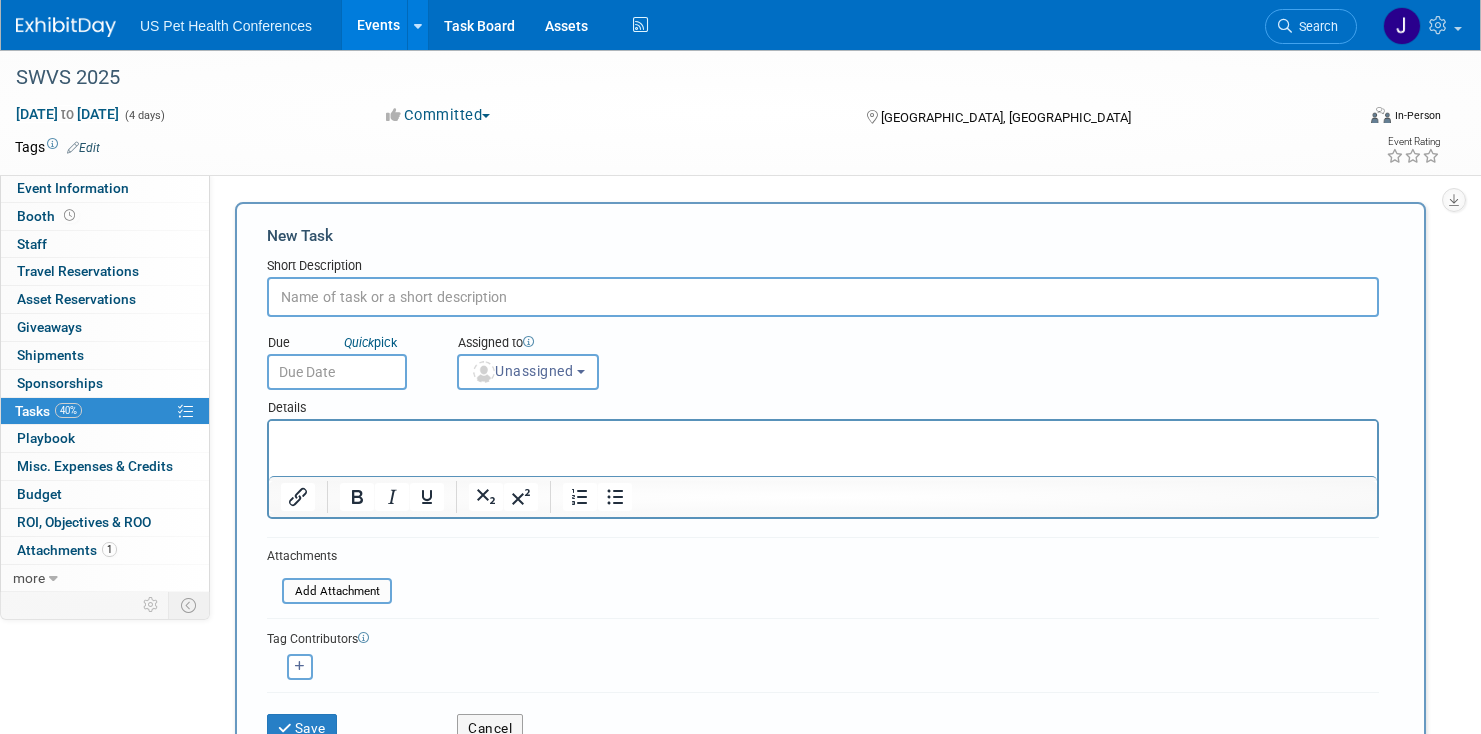 scroll, scrollTop: 0, scrollLeft: 0, axis: both 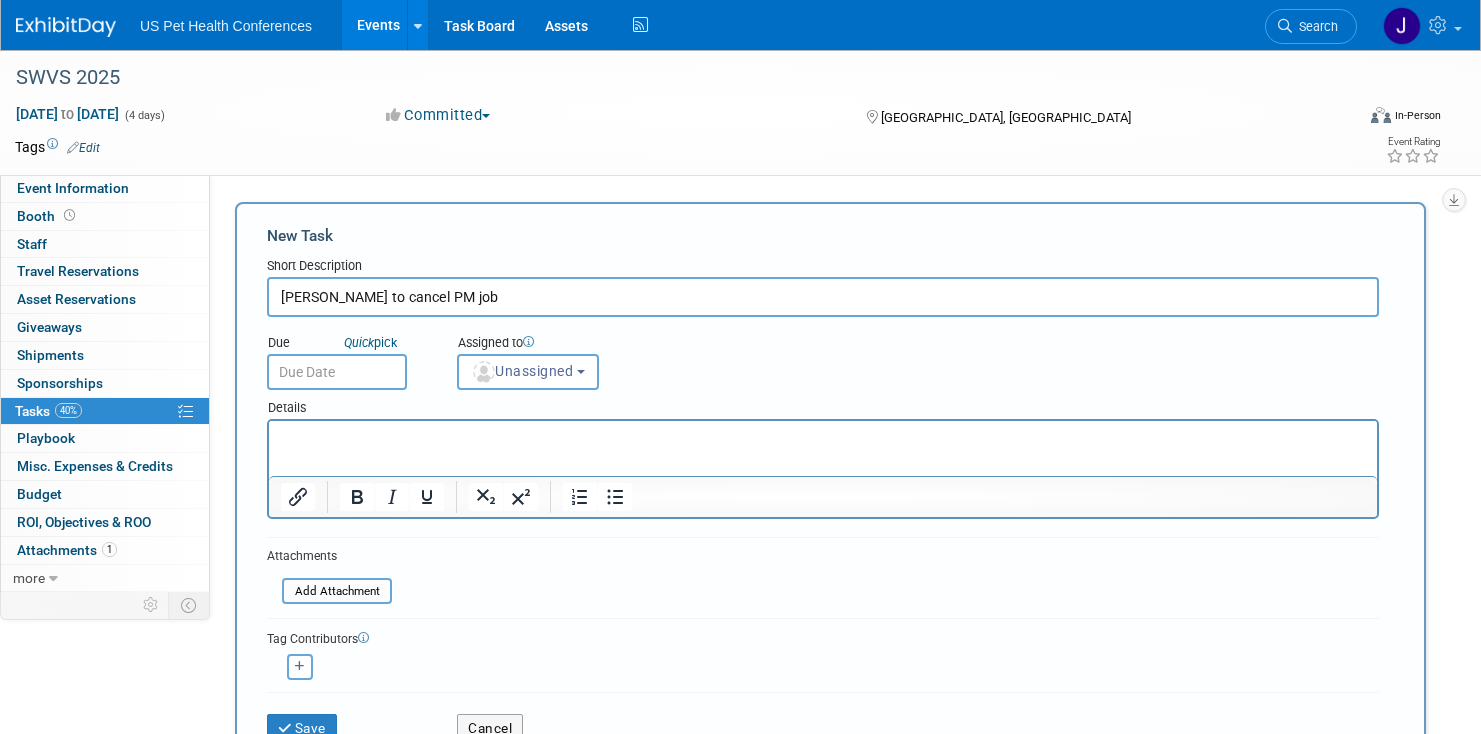 click on "Derba to cancel PM job" at bounding box center (823, 297) 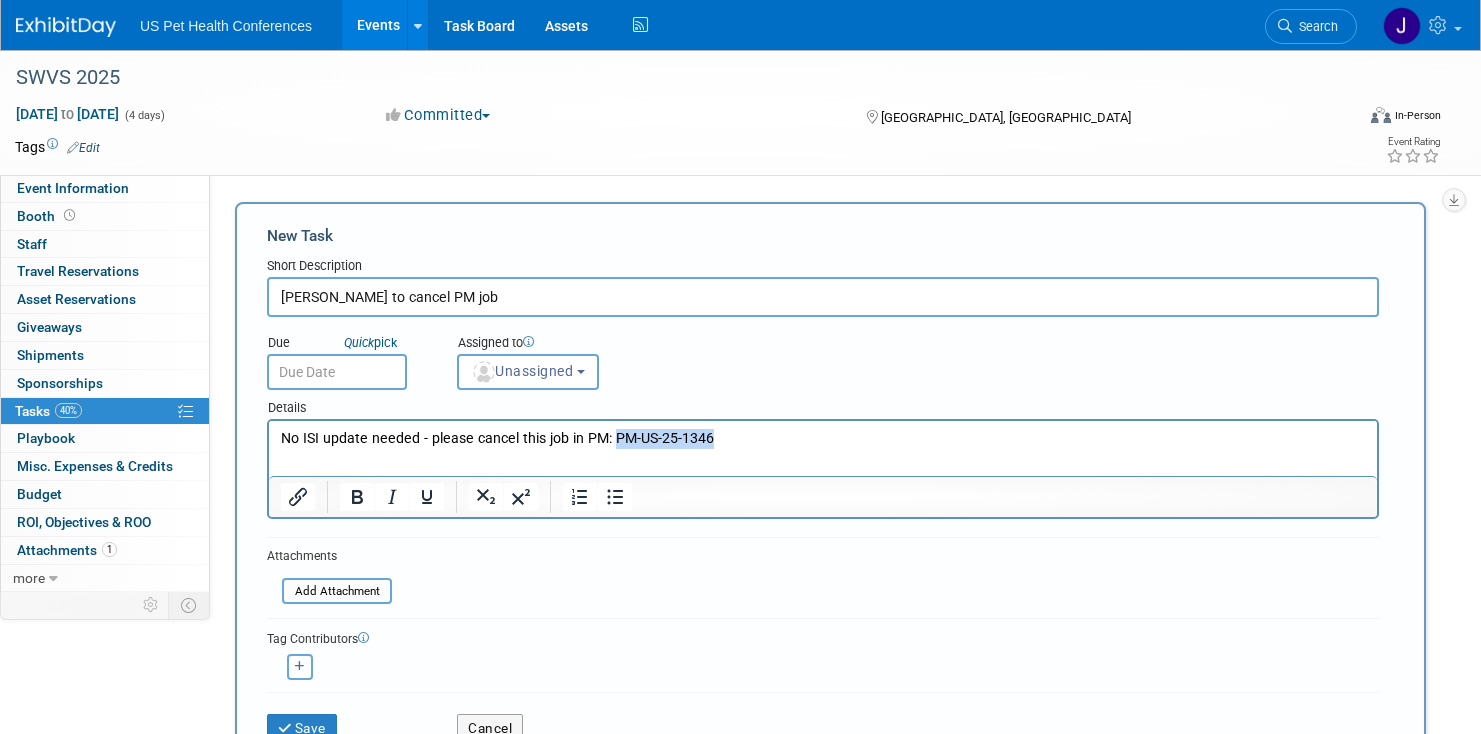 drag, startPoint x: 709, startPoint y: 438, endPoint x: 613, endPoint y: 440, distance: 96.02083 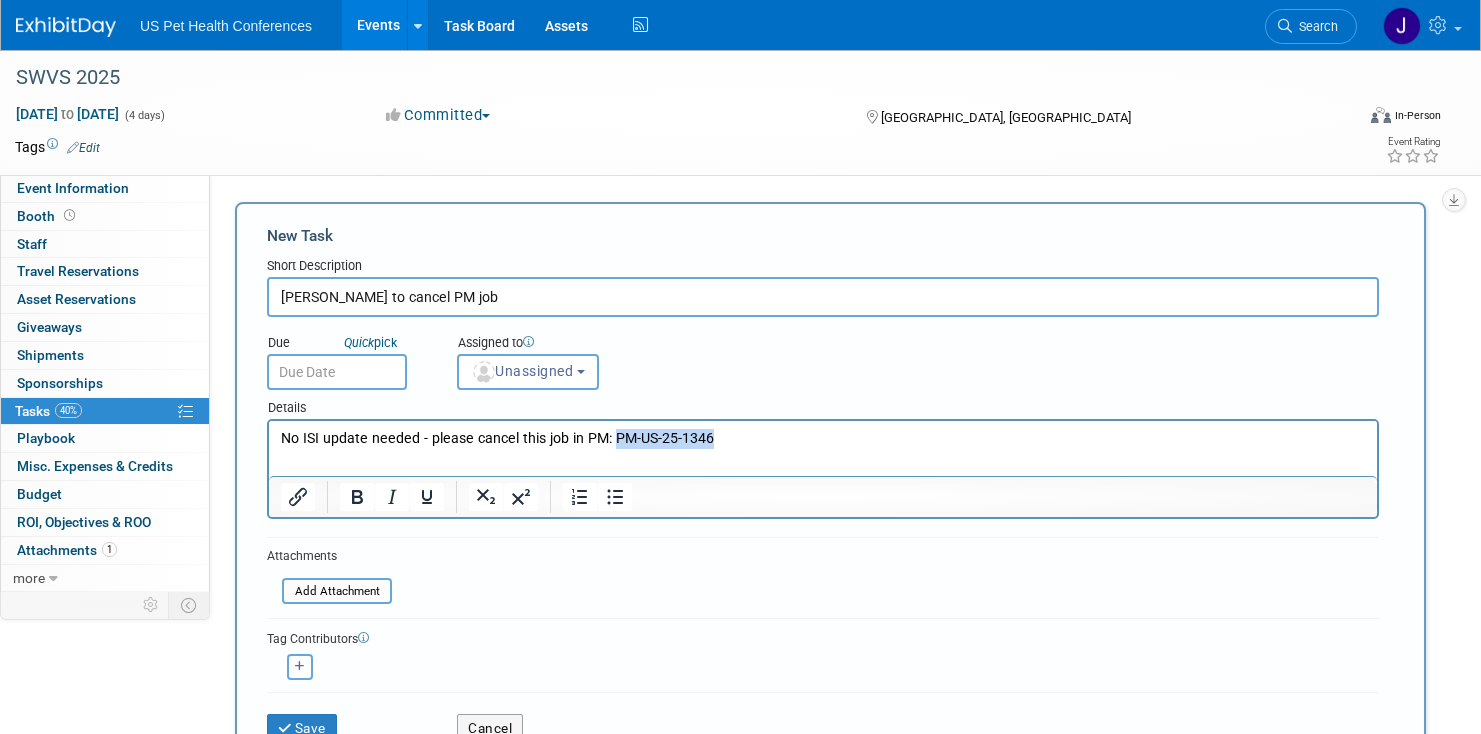 click on "No ISI update needed - please cancel this job in PM: PM-US-25-1346" at bounding box center (823, 439) 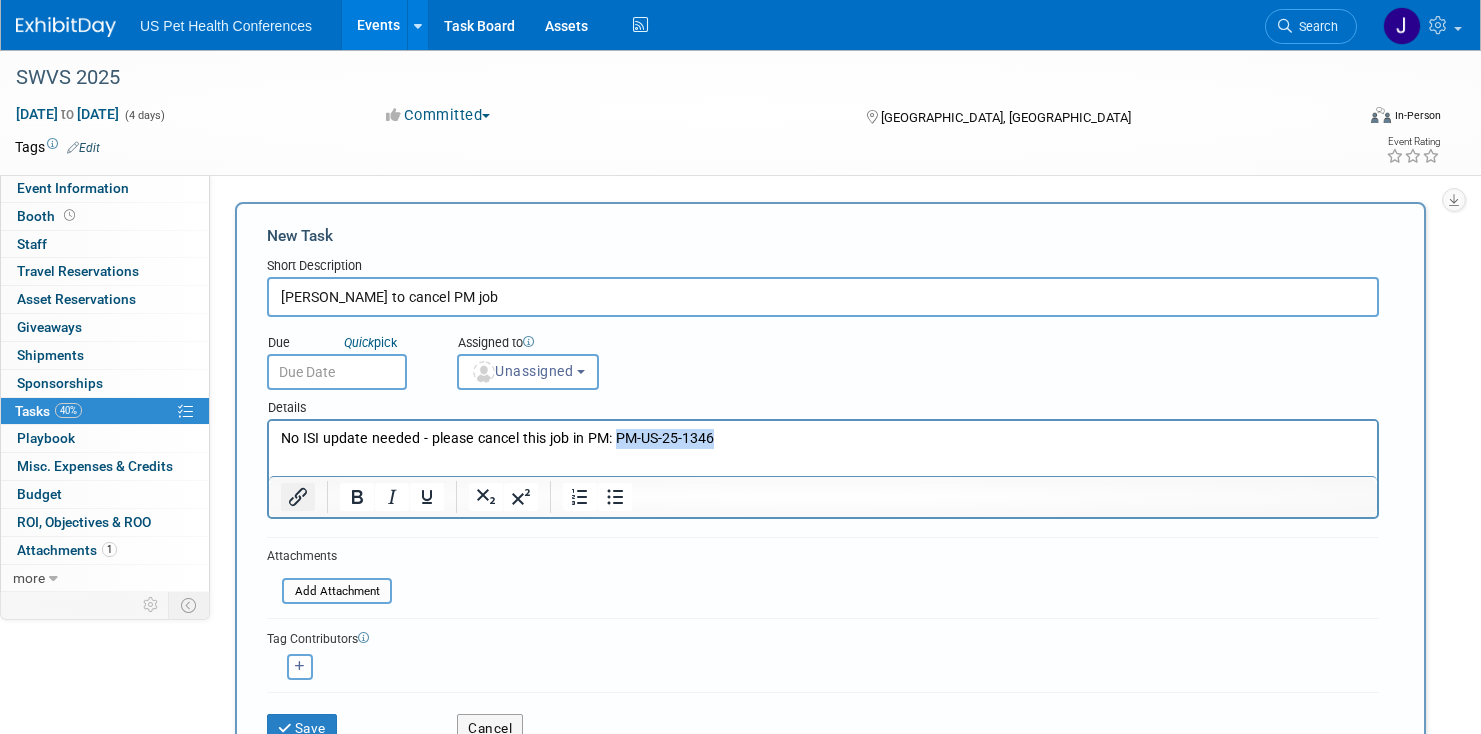 click 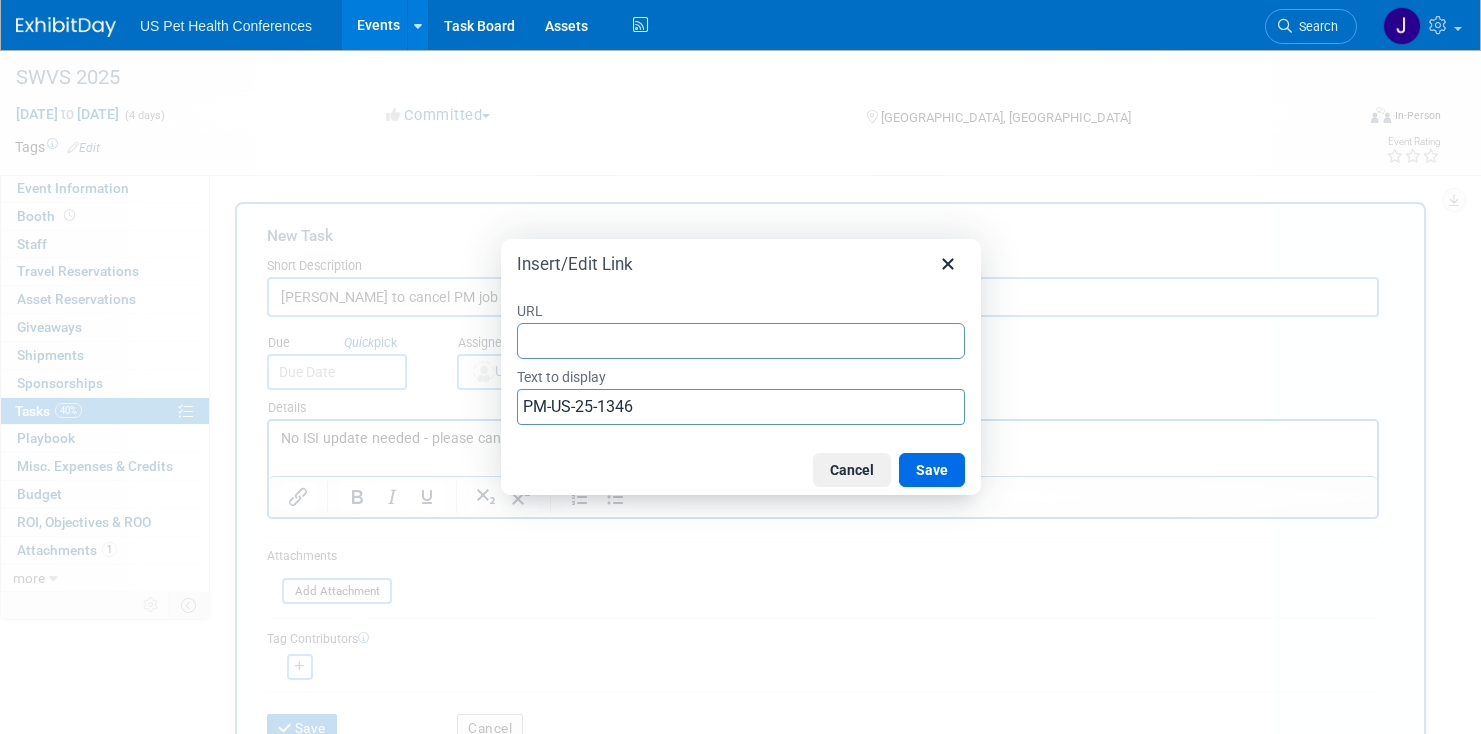 type on "https://elanco-multichannel.veevavault.com.mcas.ms/ui/#doc_info/338459/0/1" 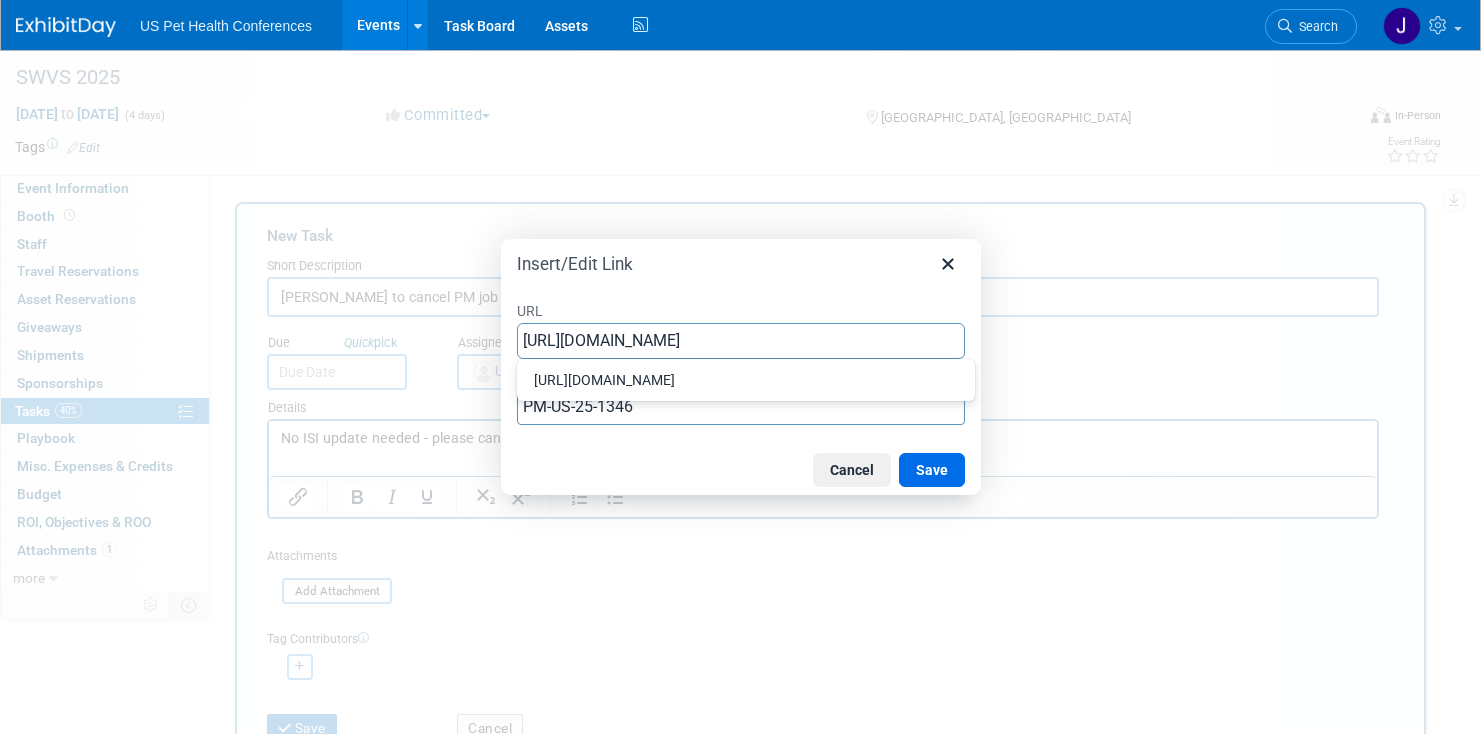 scroll, scrollTop: 0, scrollLeft: 135, axis: horizontal 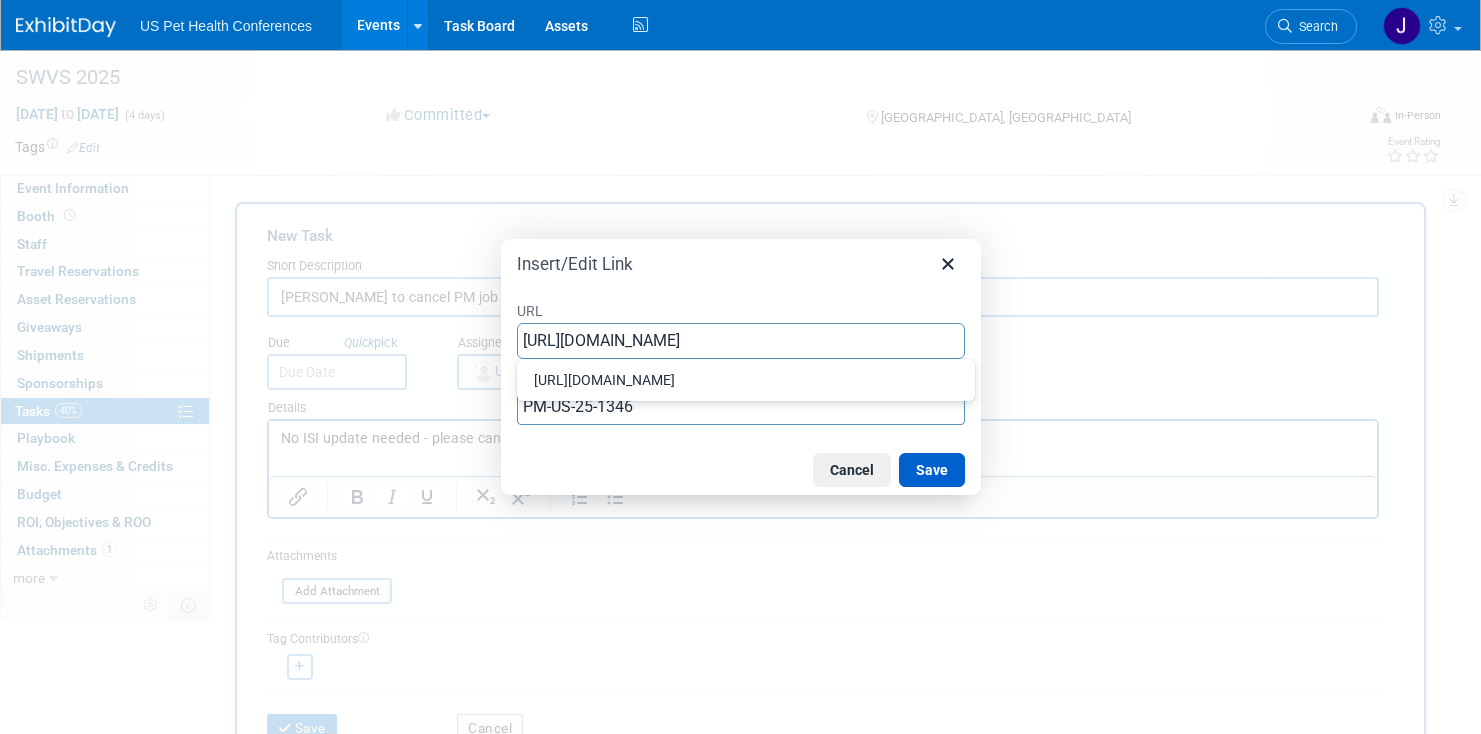 click on "Save" at bounding box center [932, 470] 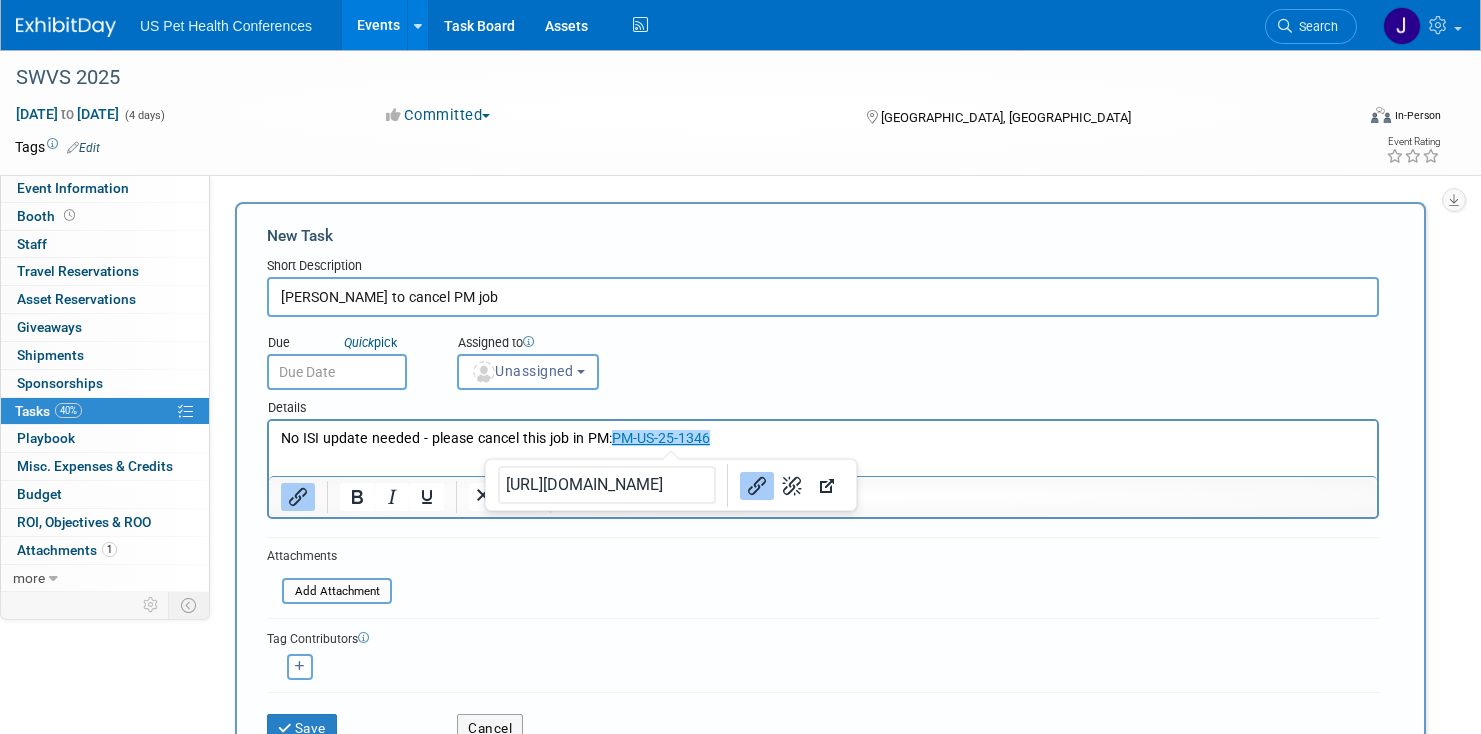 click on "No ISI update needed - please cancel this job in PM:  PM-US-25-1346" at bounding box center (823, 435) 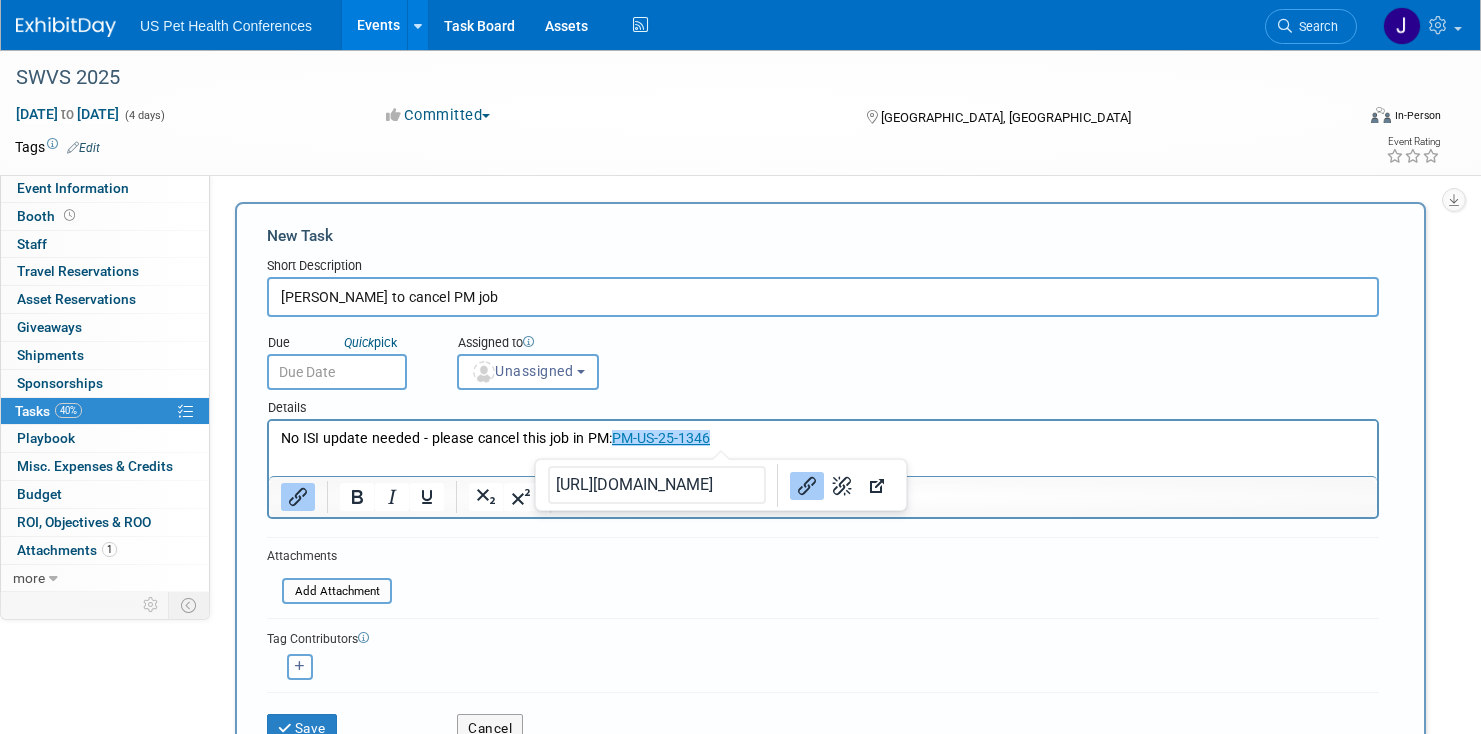 click on "No ISI update needed - please cancel this job in PM:  PM-US-25-1346﻿" at bounding box center (823, 439) 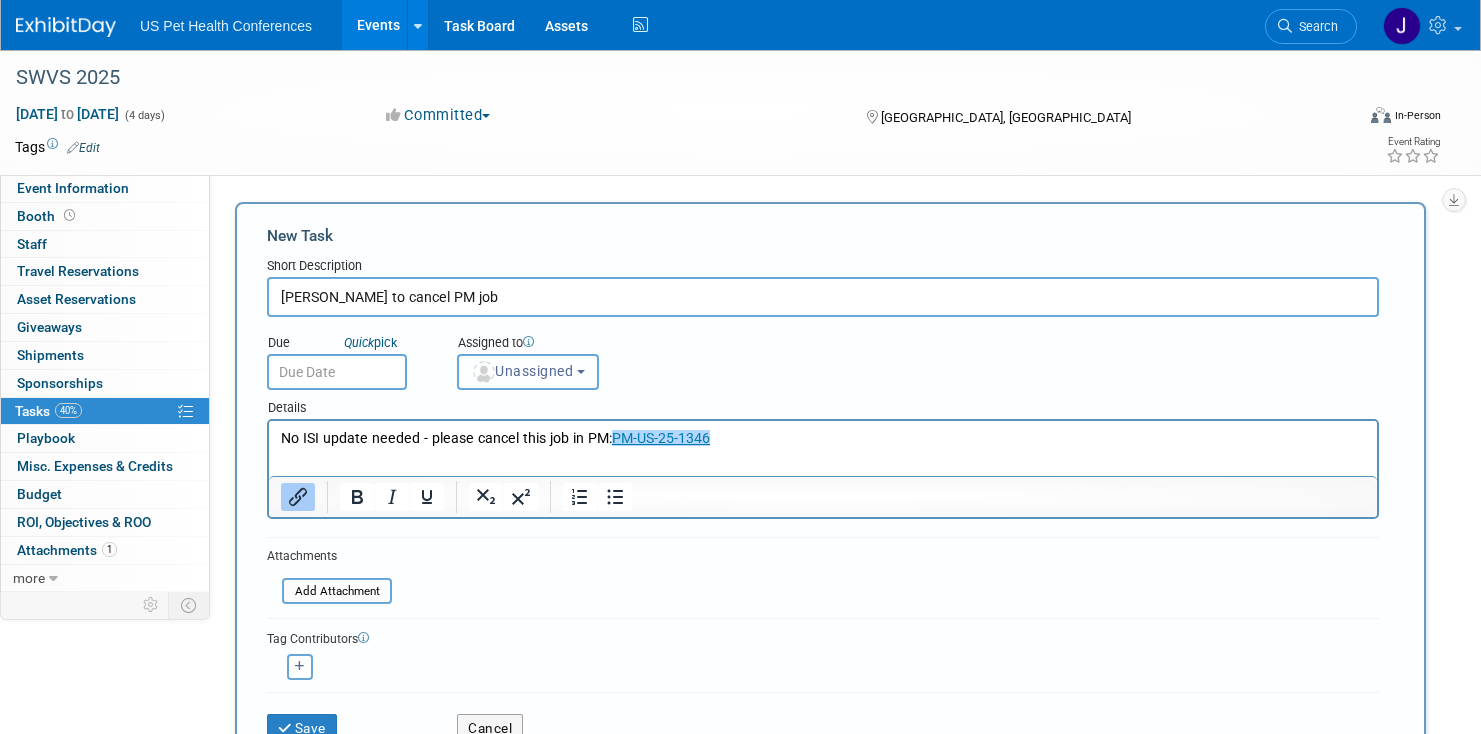 click on "Unassigned" at bounding box center (528, 372) 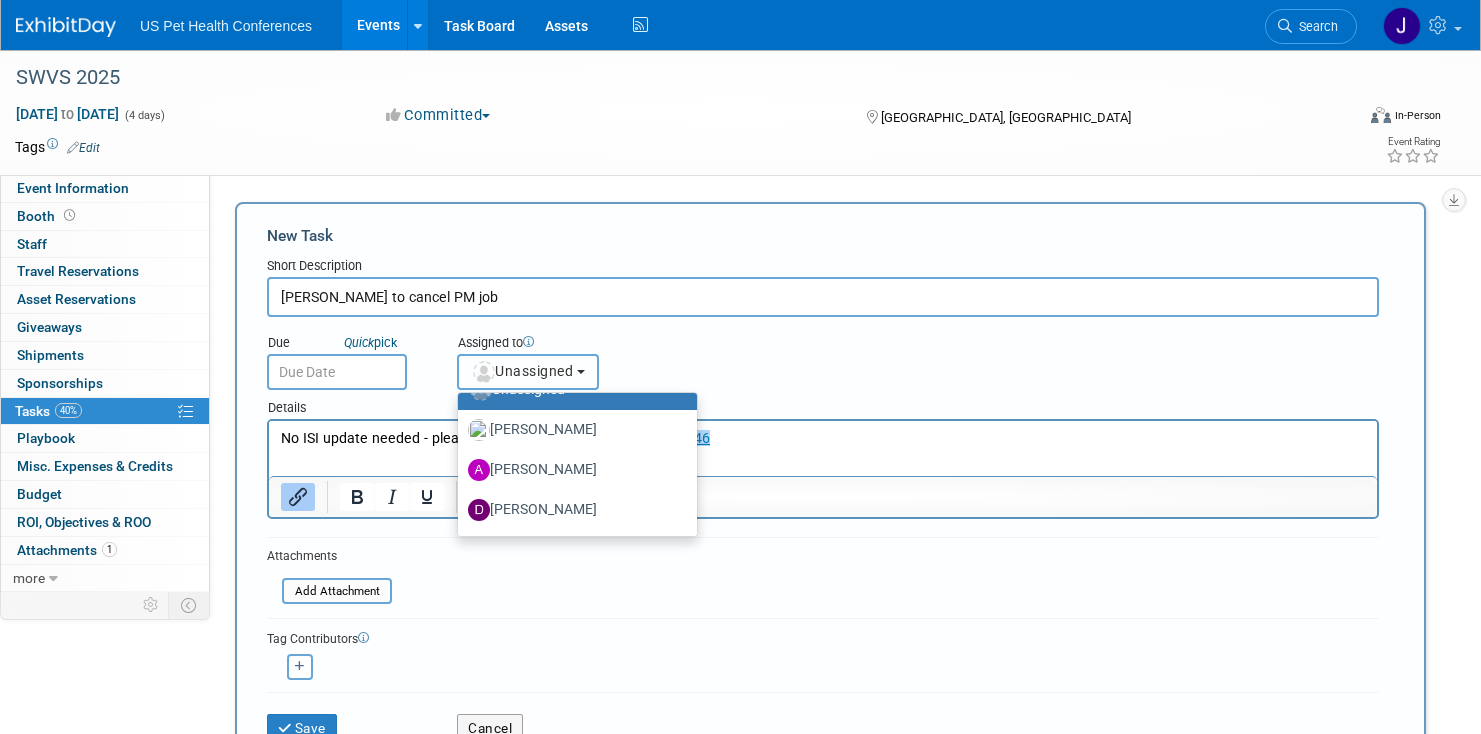 scroll, scrollTop: 125, scrollLeft: 0, axis: vertical 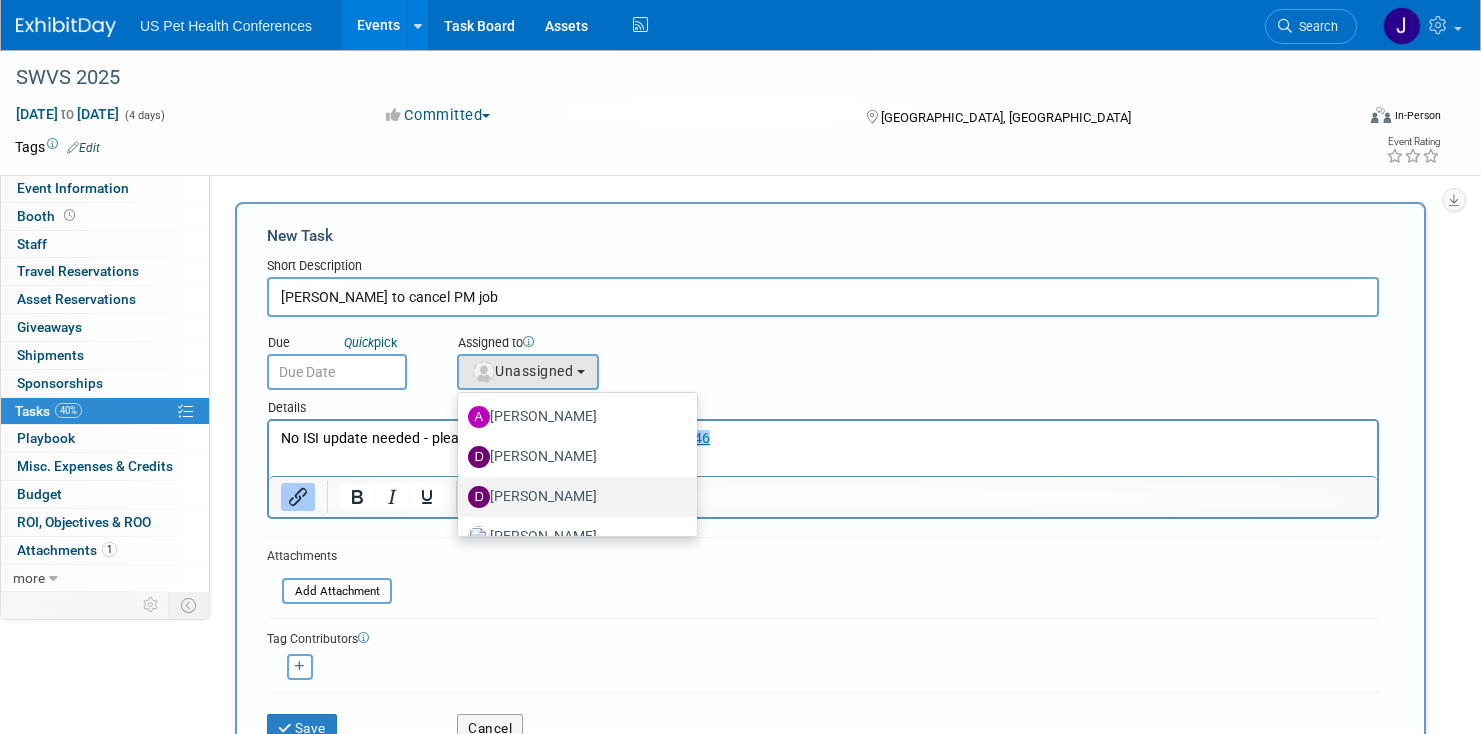 click on "Debra Smith" at bounding box center [572, 497] 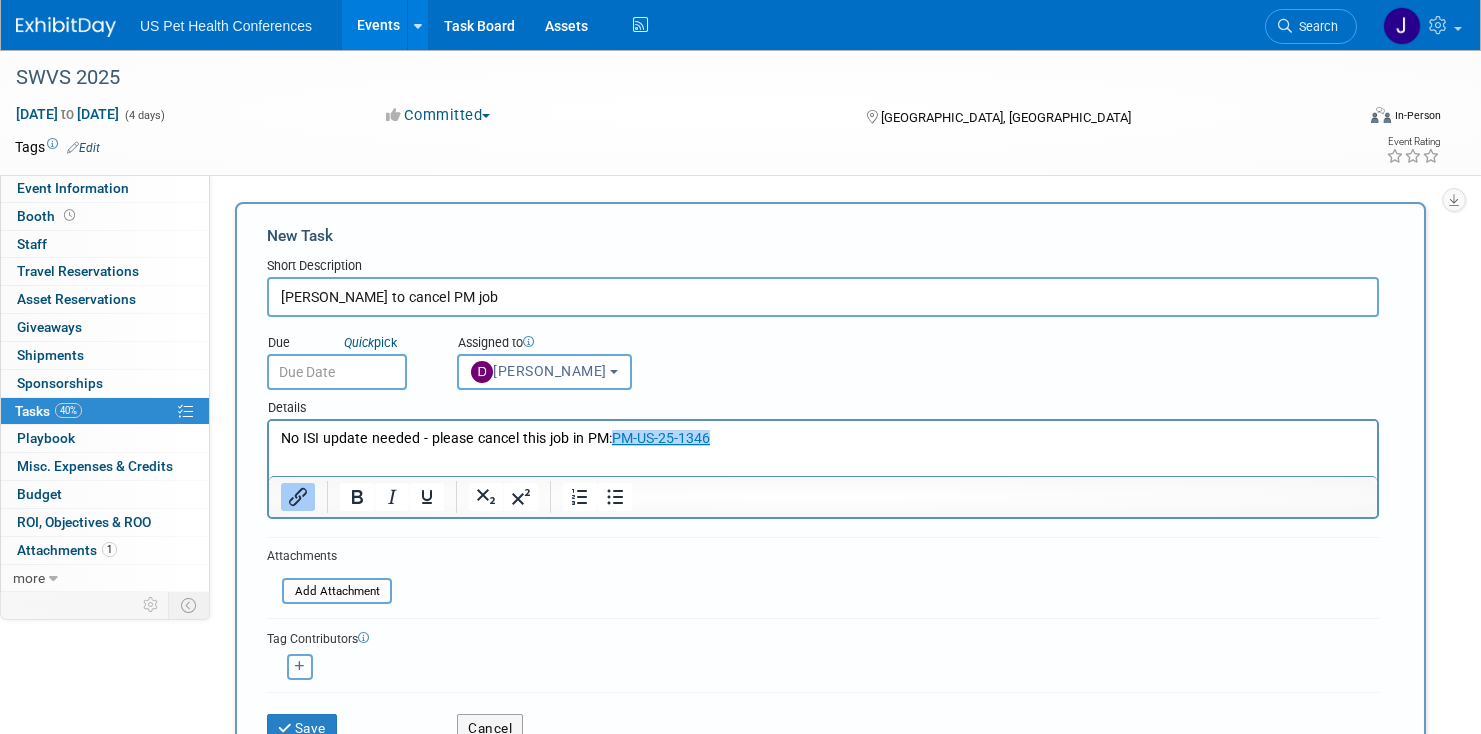 click at bounding box center (337, 372) 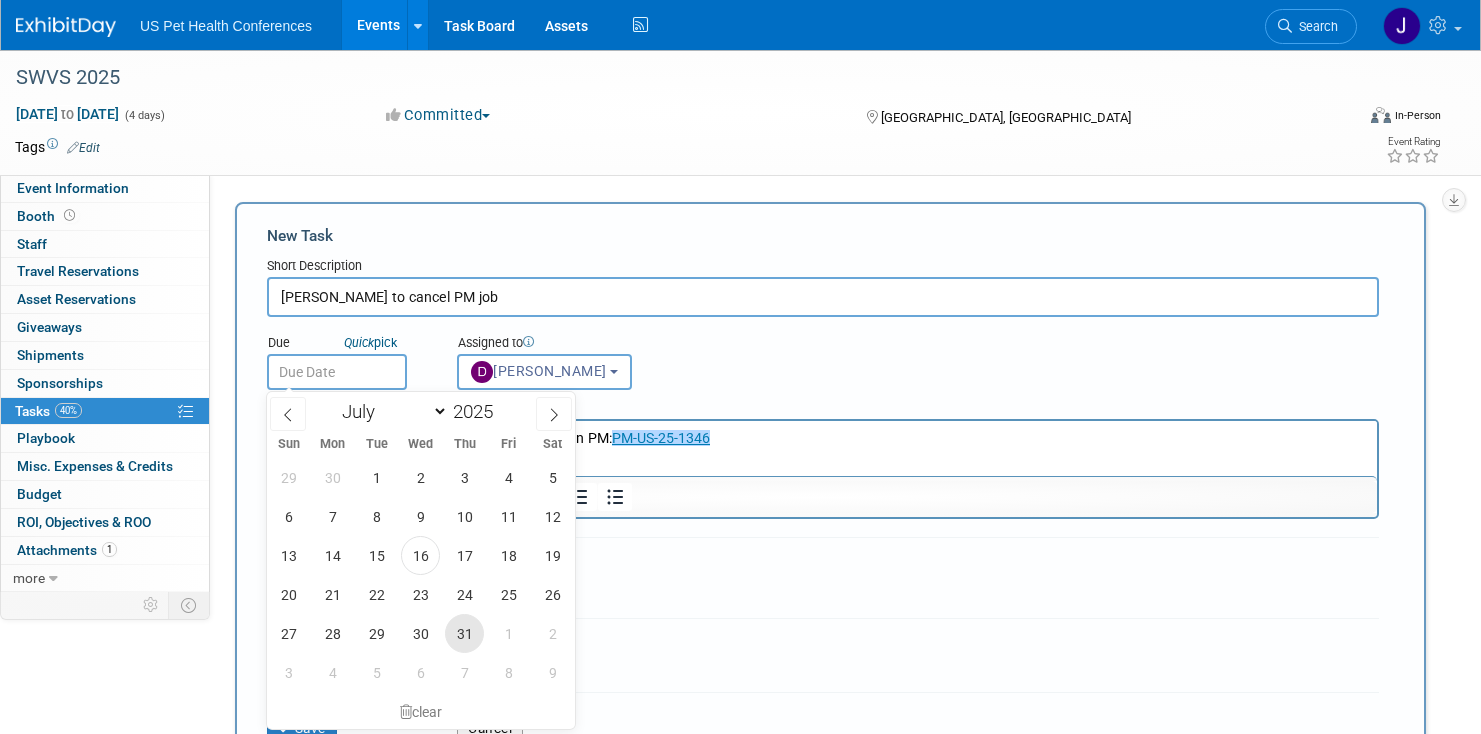 click on "31" at bounding box center [464, 633] 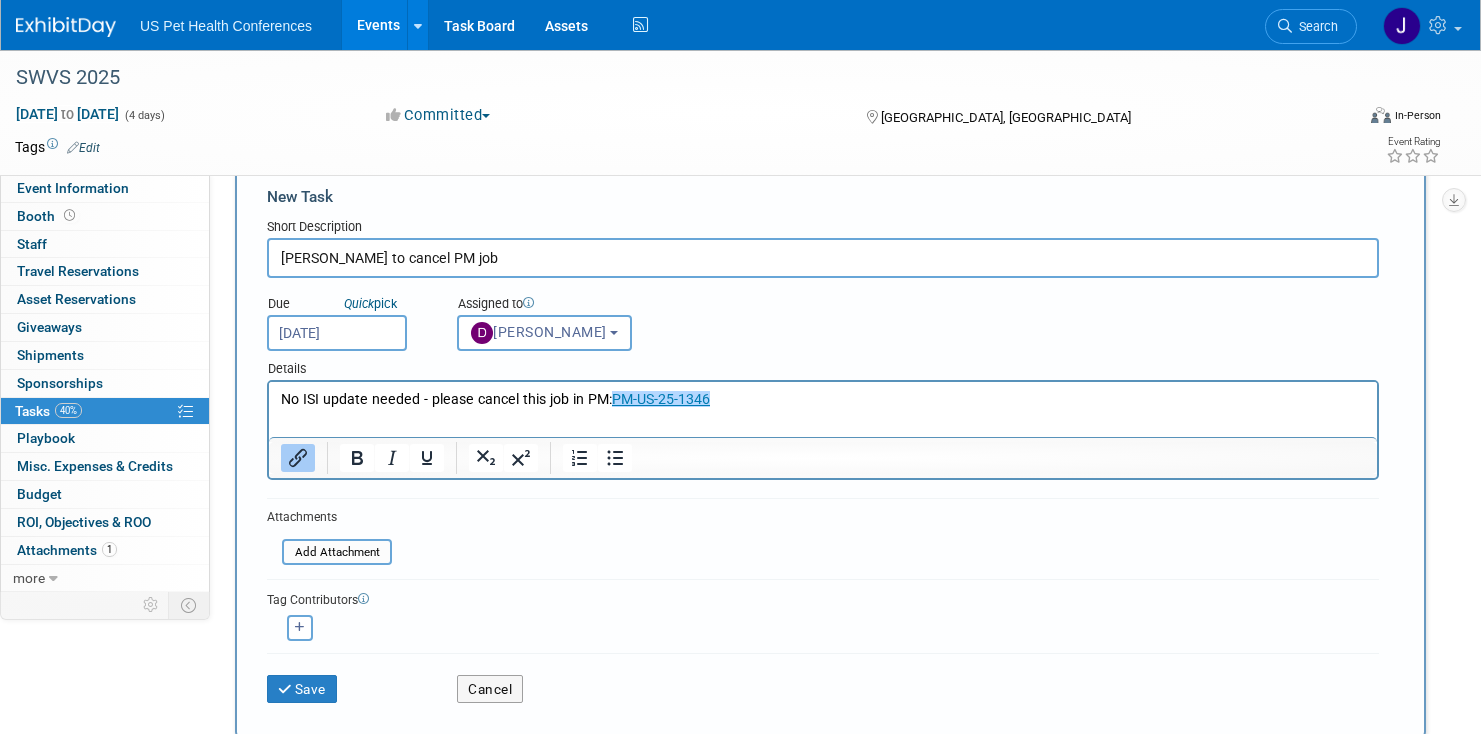 scroll, scrollTop: 41, scrollLeft: 0, axis: vertical 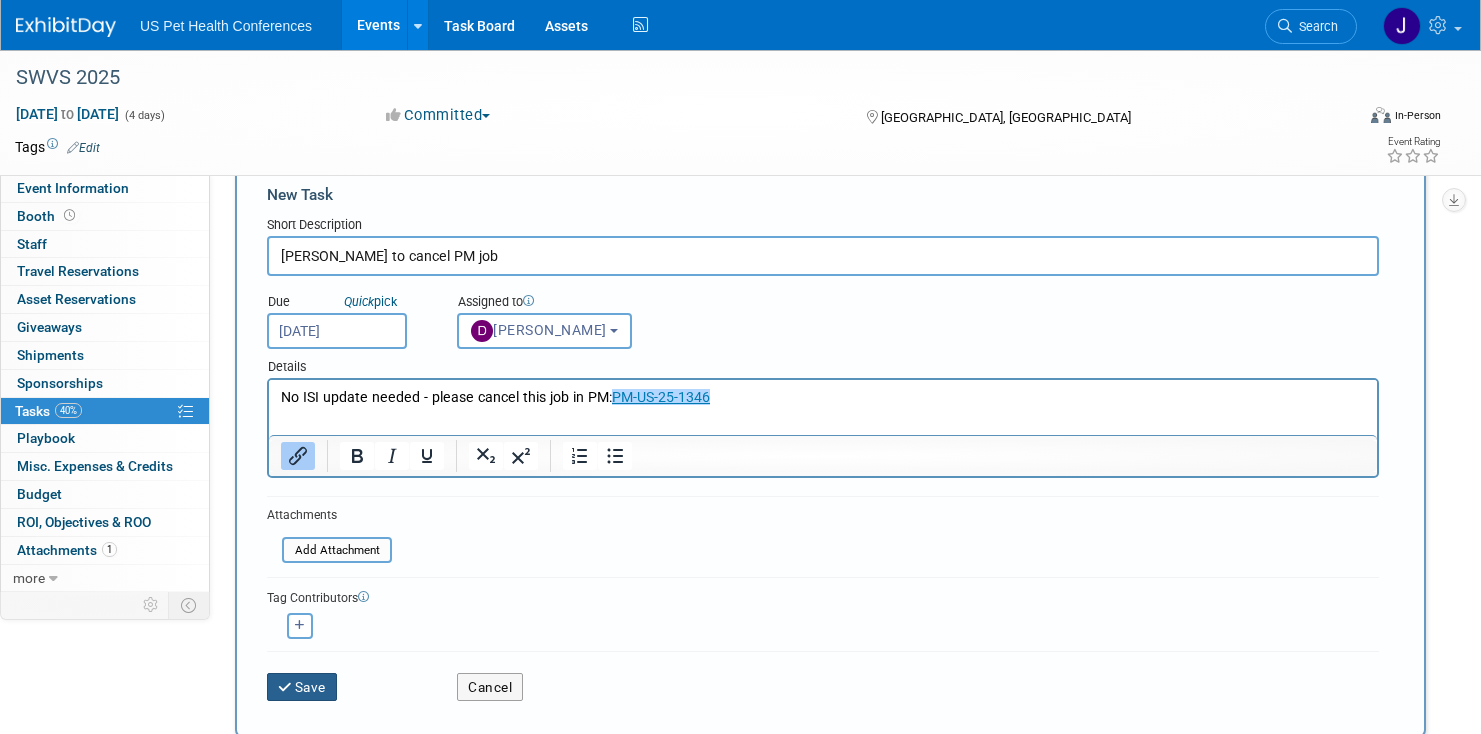 click on "Save" at bounding box center (302, 687) 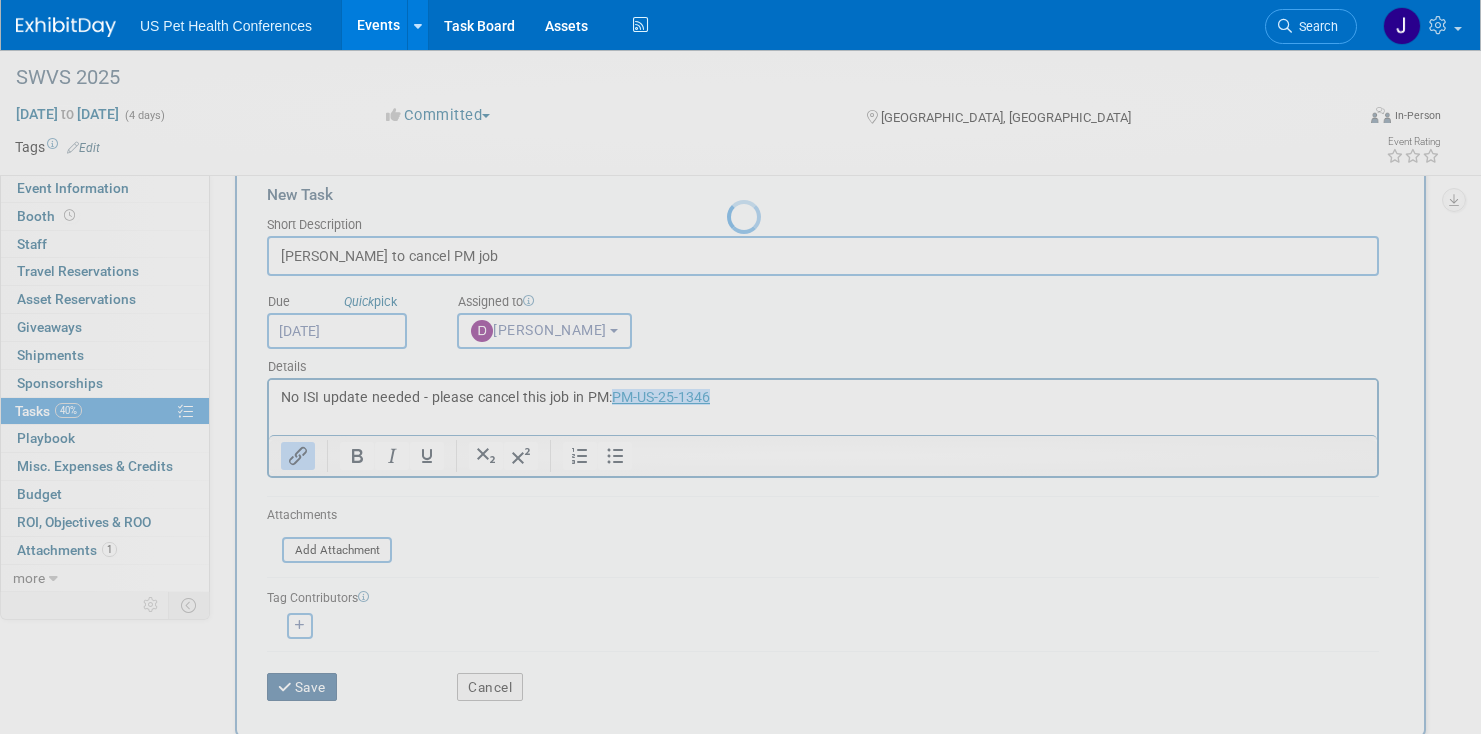 scroll, scrollTop: 0, scrollLeft: 0, axis: both 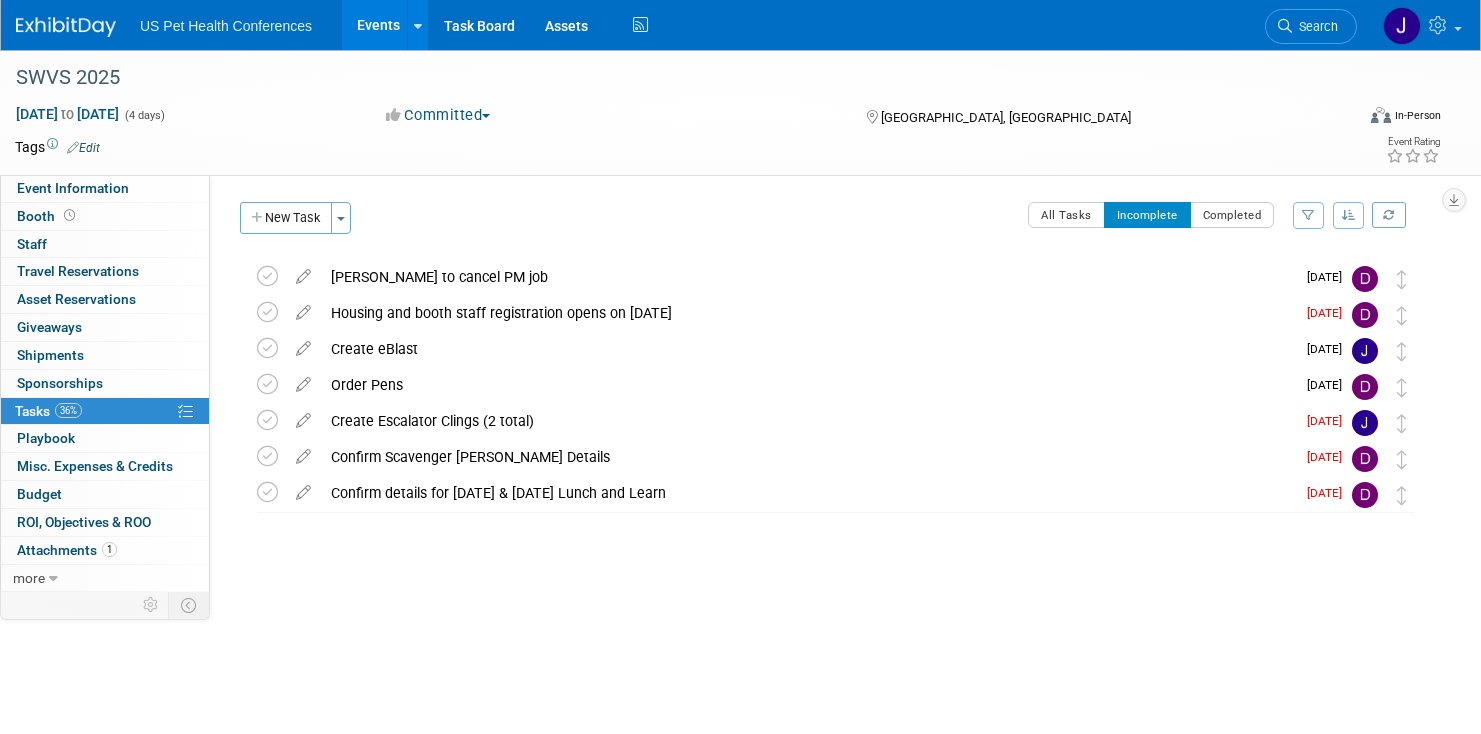 click at bounding box center [66, 27] 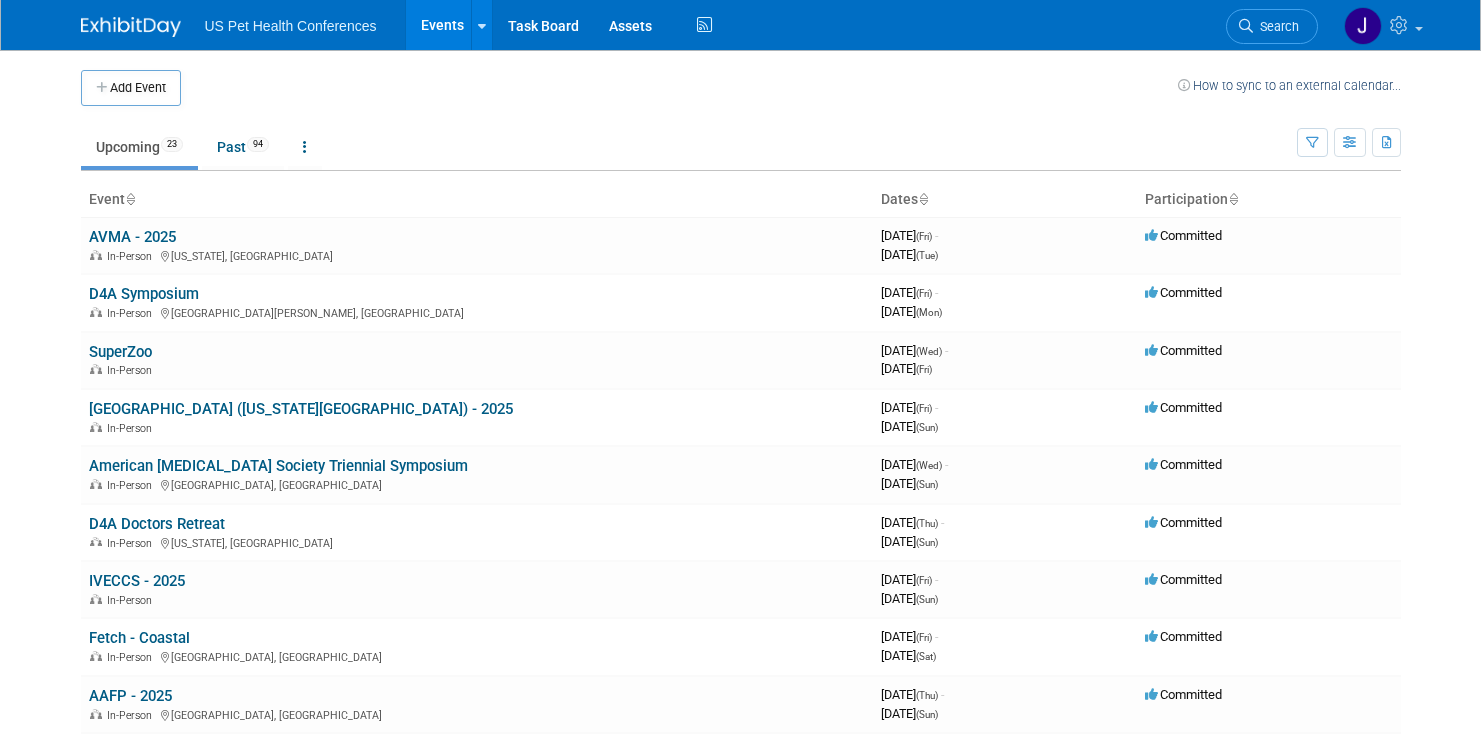 scroll, scrollTop: 108, scrollLeft: 0, axis: vertical 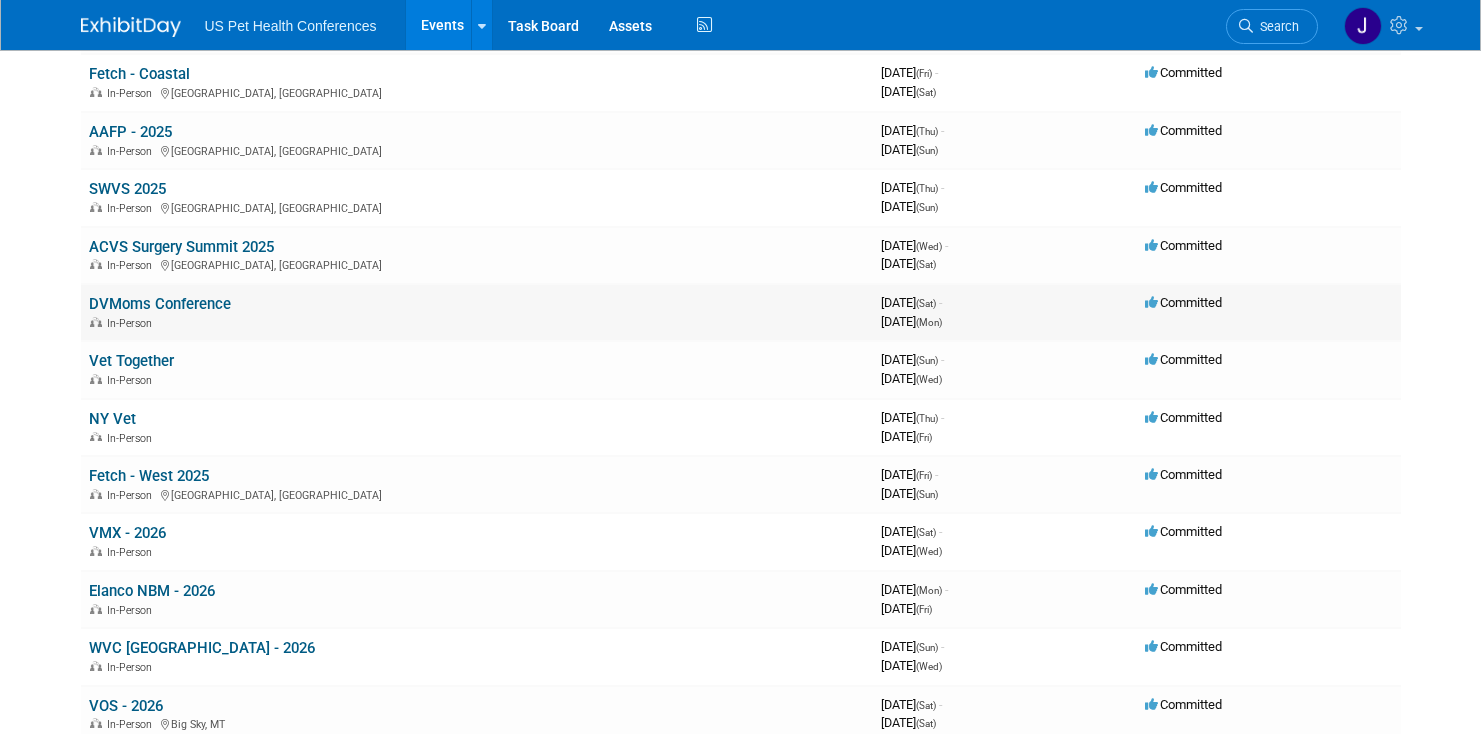click on "DVMoms Conference" at bounding box center [160, 304] 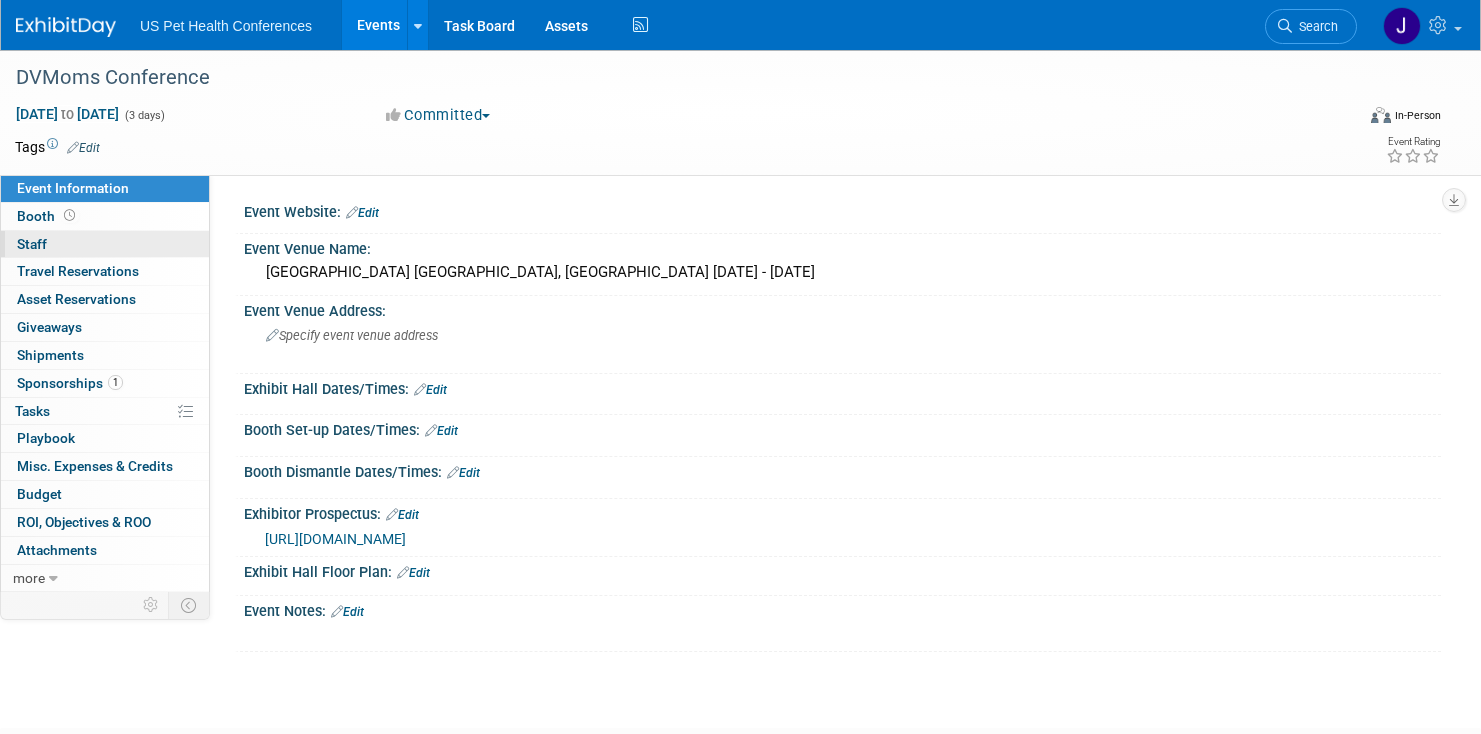 scroll, scrollTop: 0, scrollLeft: 0, axis: both 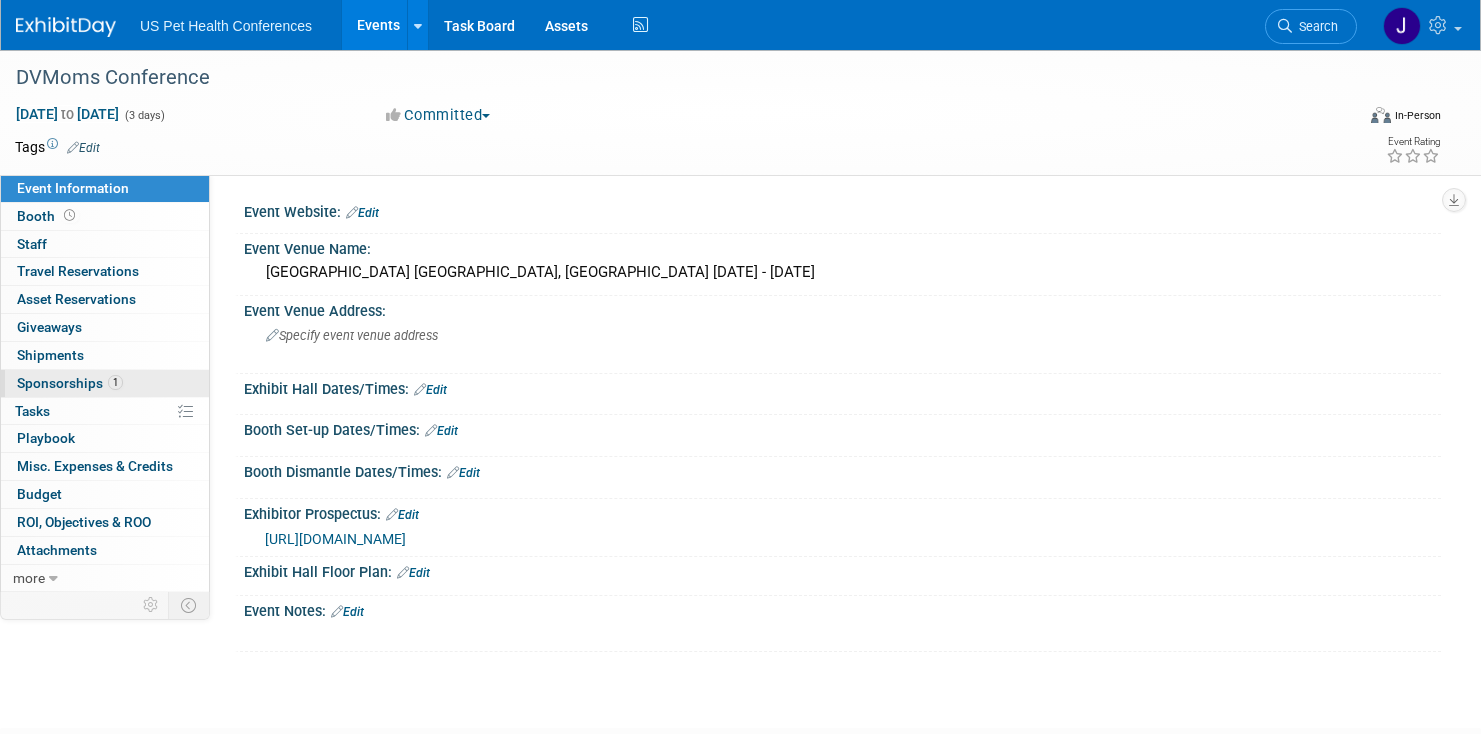 click on "Sponsorships 1" at bounding box center (70, 383) 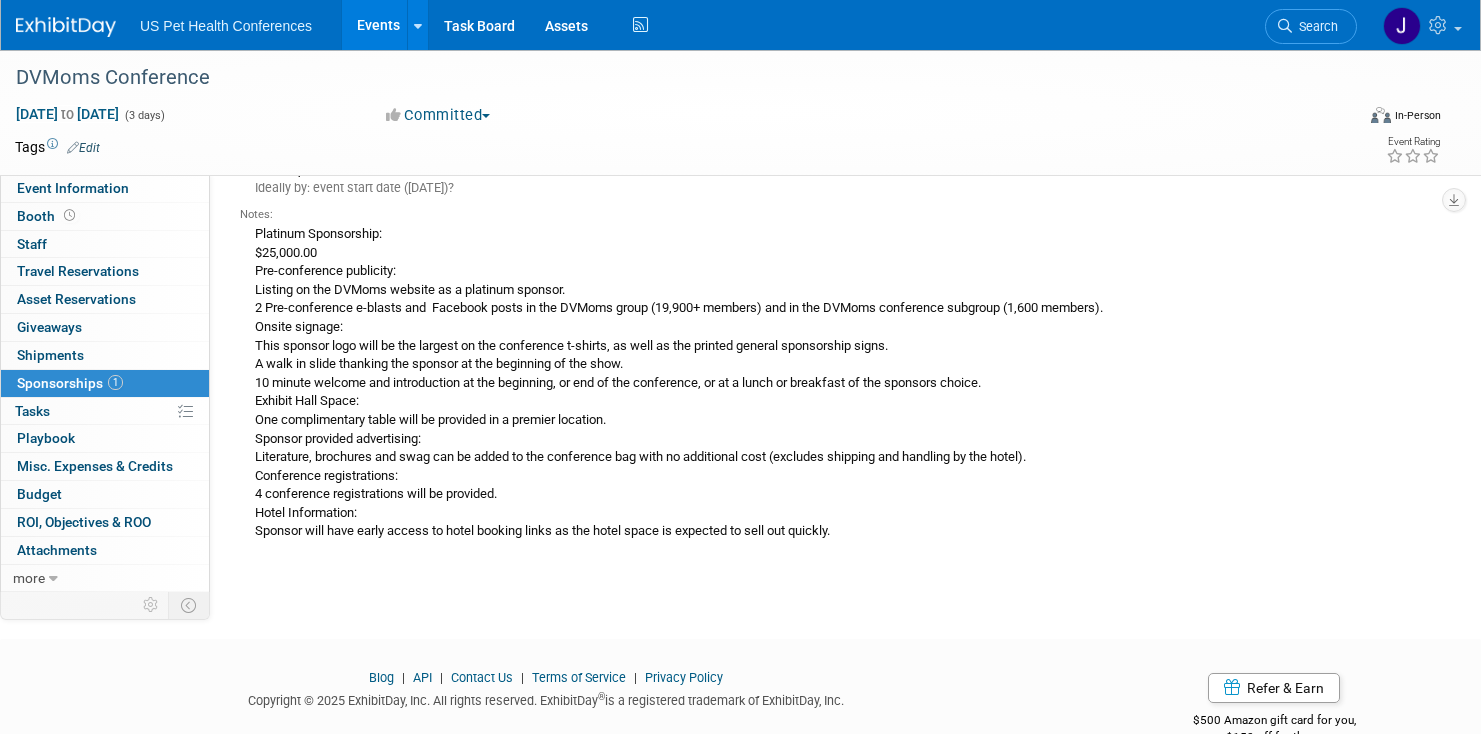 scroll, scrollTop: 186, scrollLeft: 0, axis: vertical 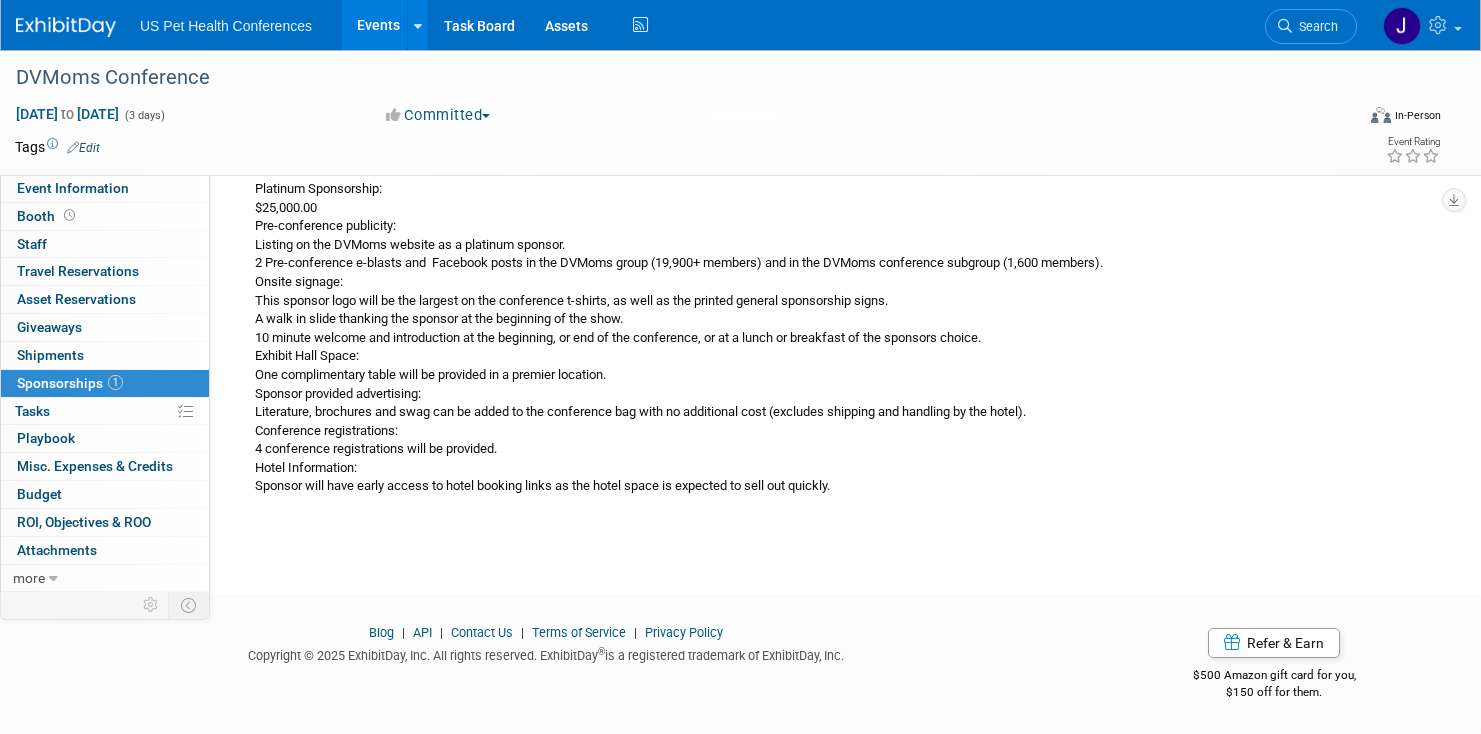 click at bounding box center (66, 27) 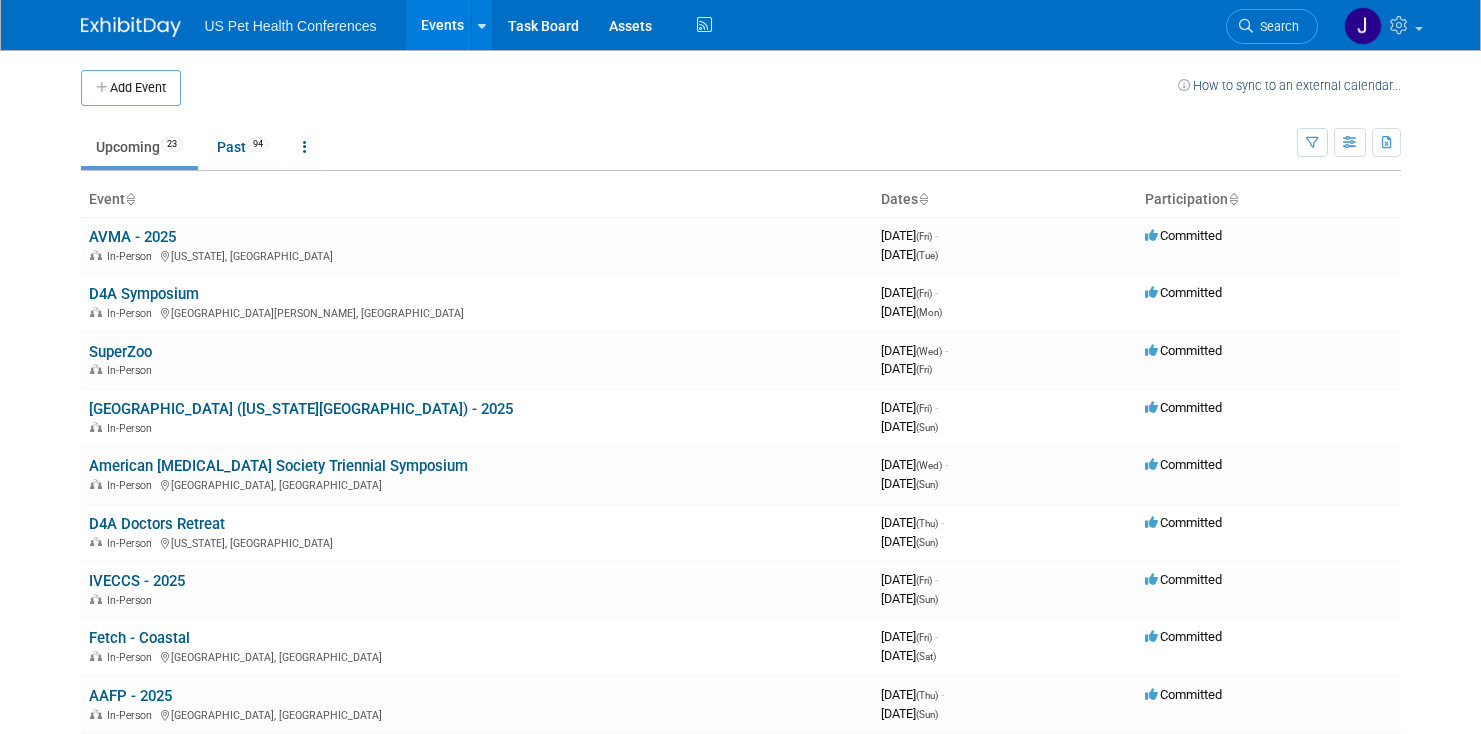 scroll, scrollTop: 0, scrollLeft: 0, axis: both 